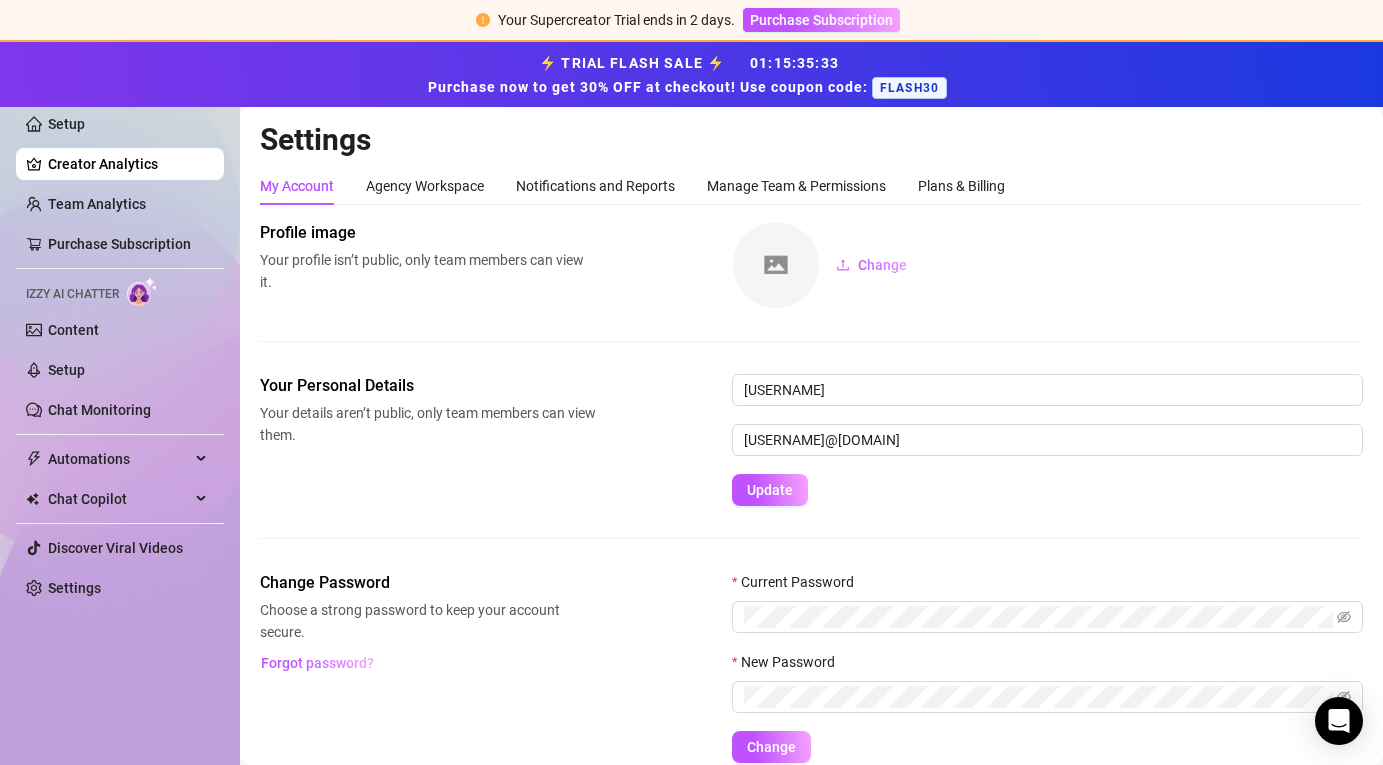 scroll, scrollTop: 0, scrollLeft: 0, axis: both 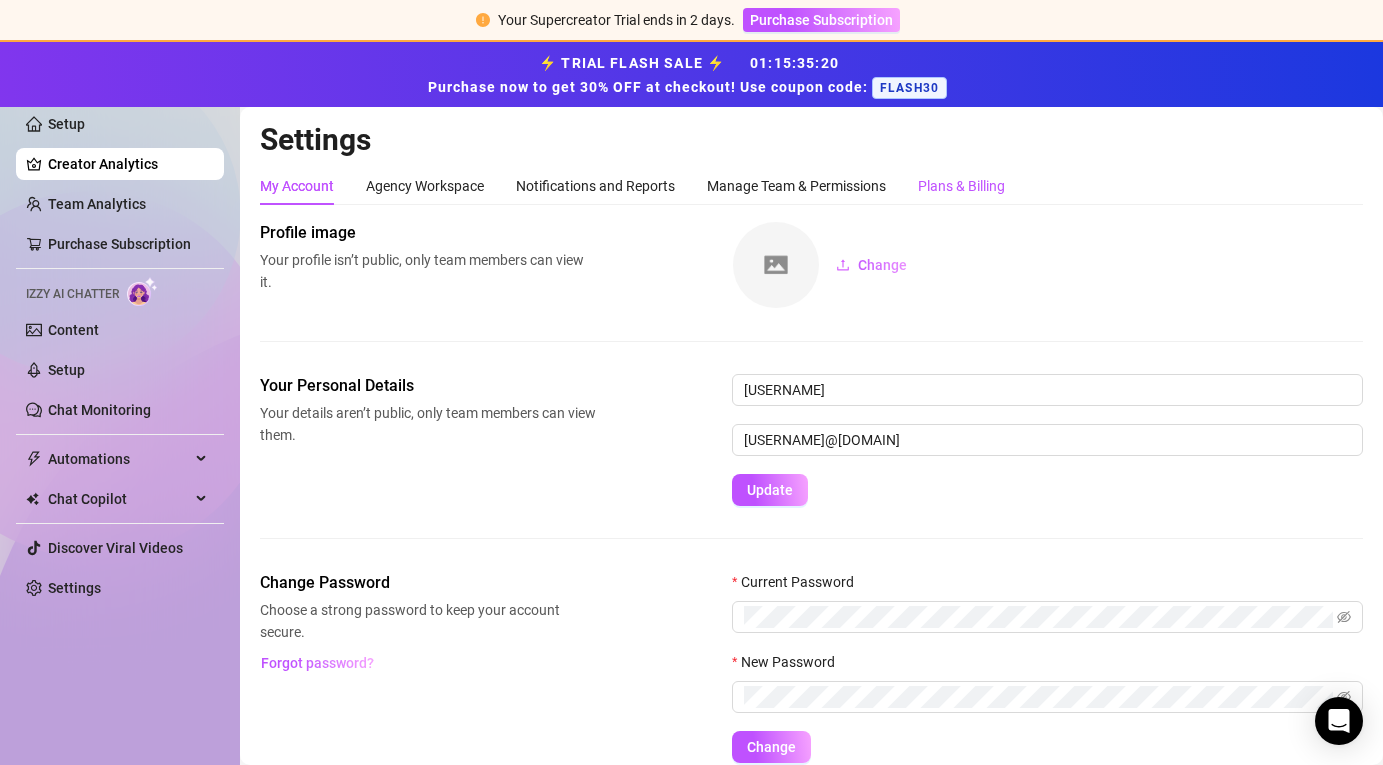click on "Plans & Billing" at bounding box center (961, 186) 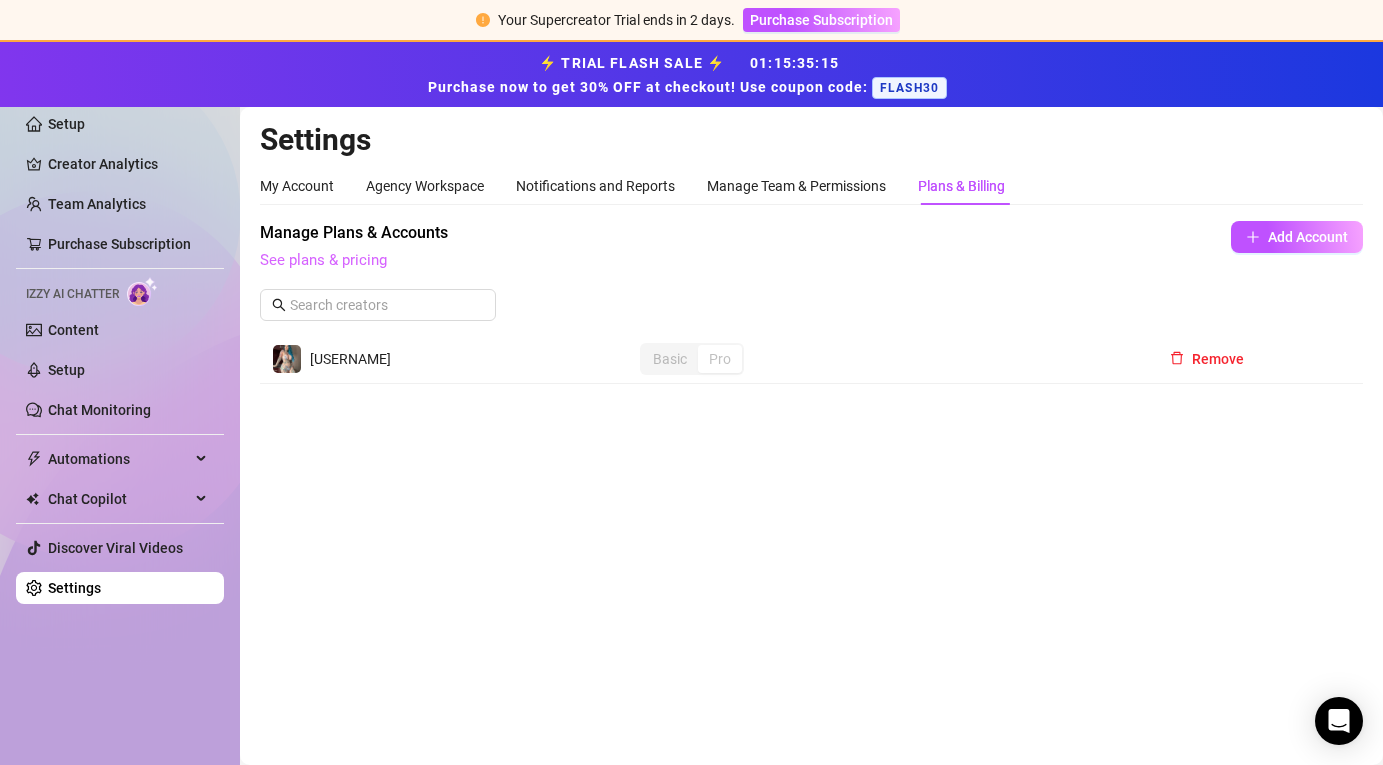click on "See plans & pricing" at bounding box center (323, 260) 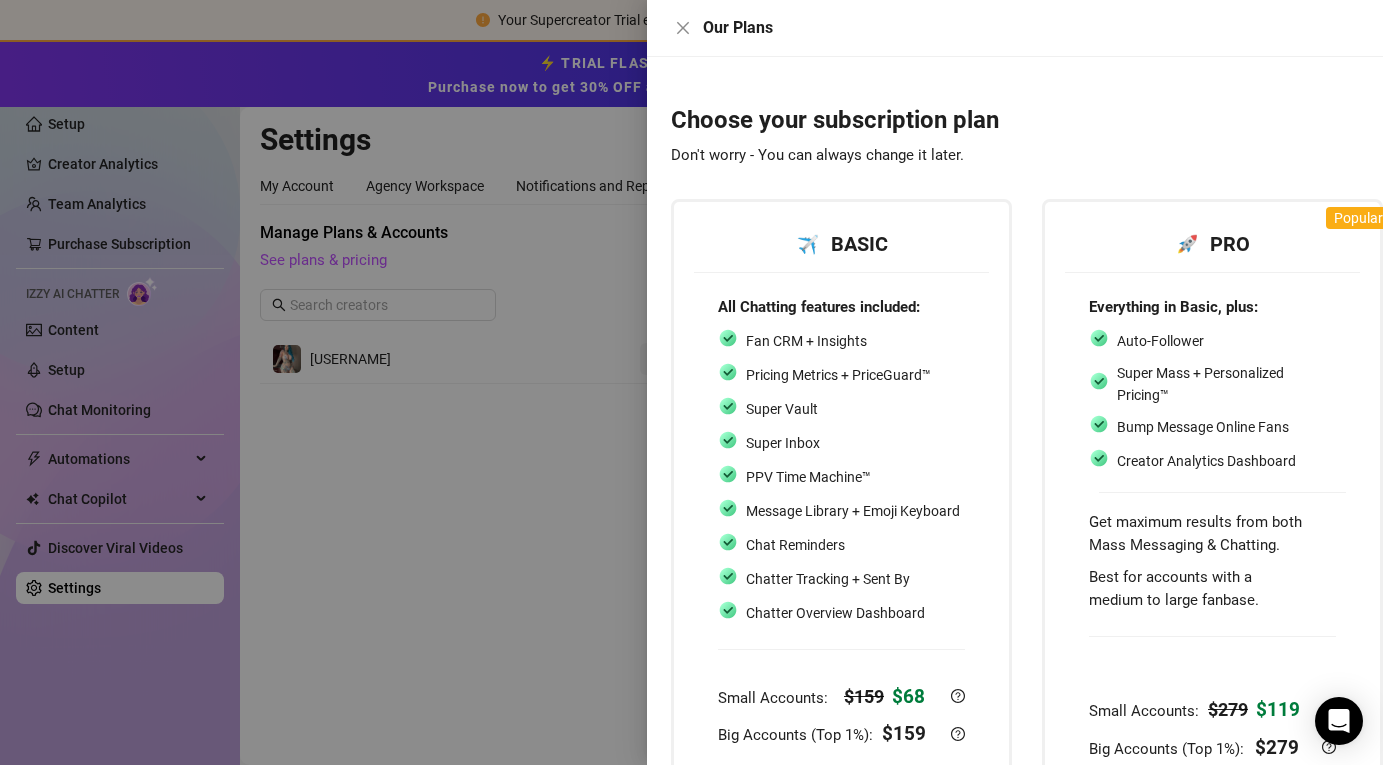 scroll, scrollTop: 103, scrollLeft: 0, axis: vertical 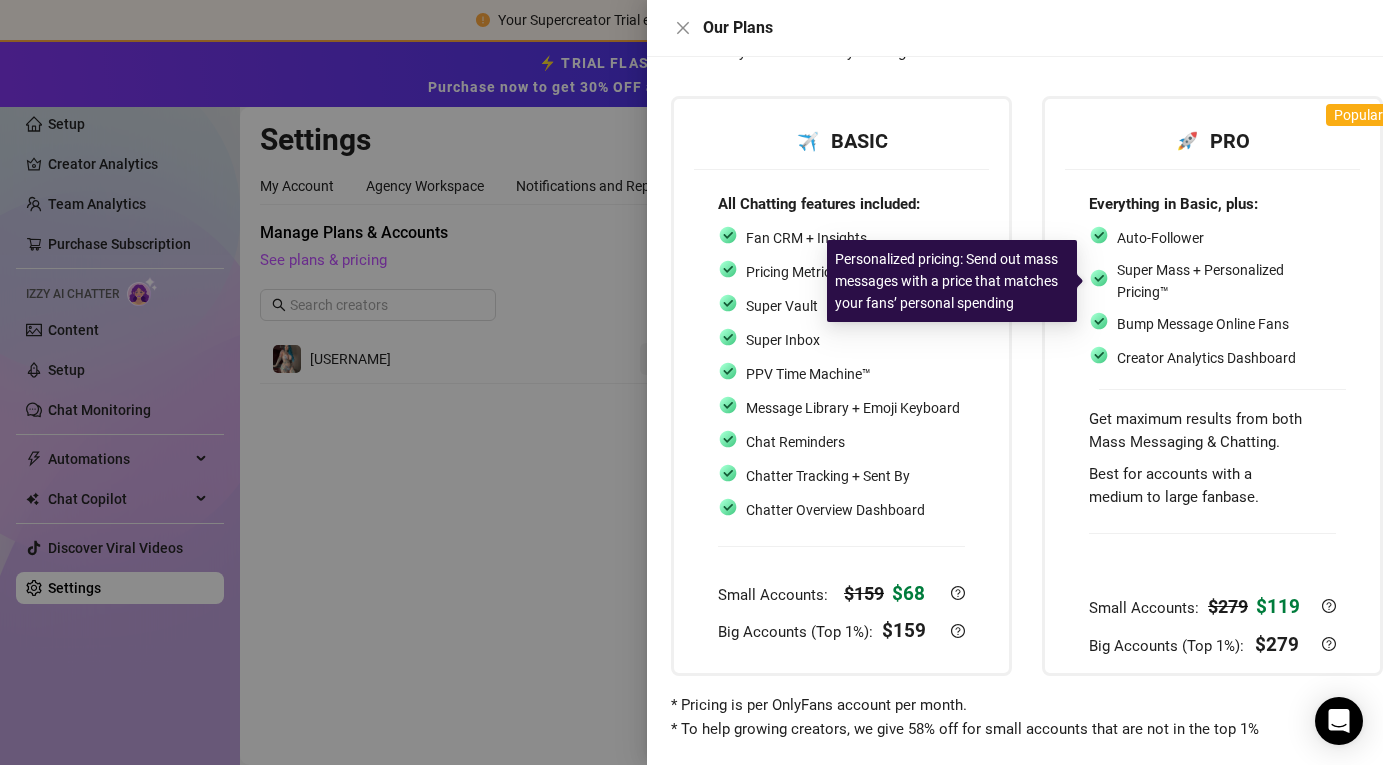 click on "Super Mass + Personalized Pricing™" at bounding box center (1226, 281) 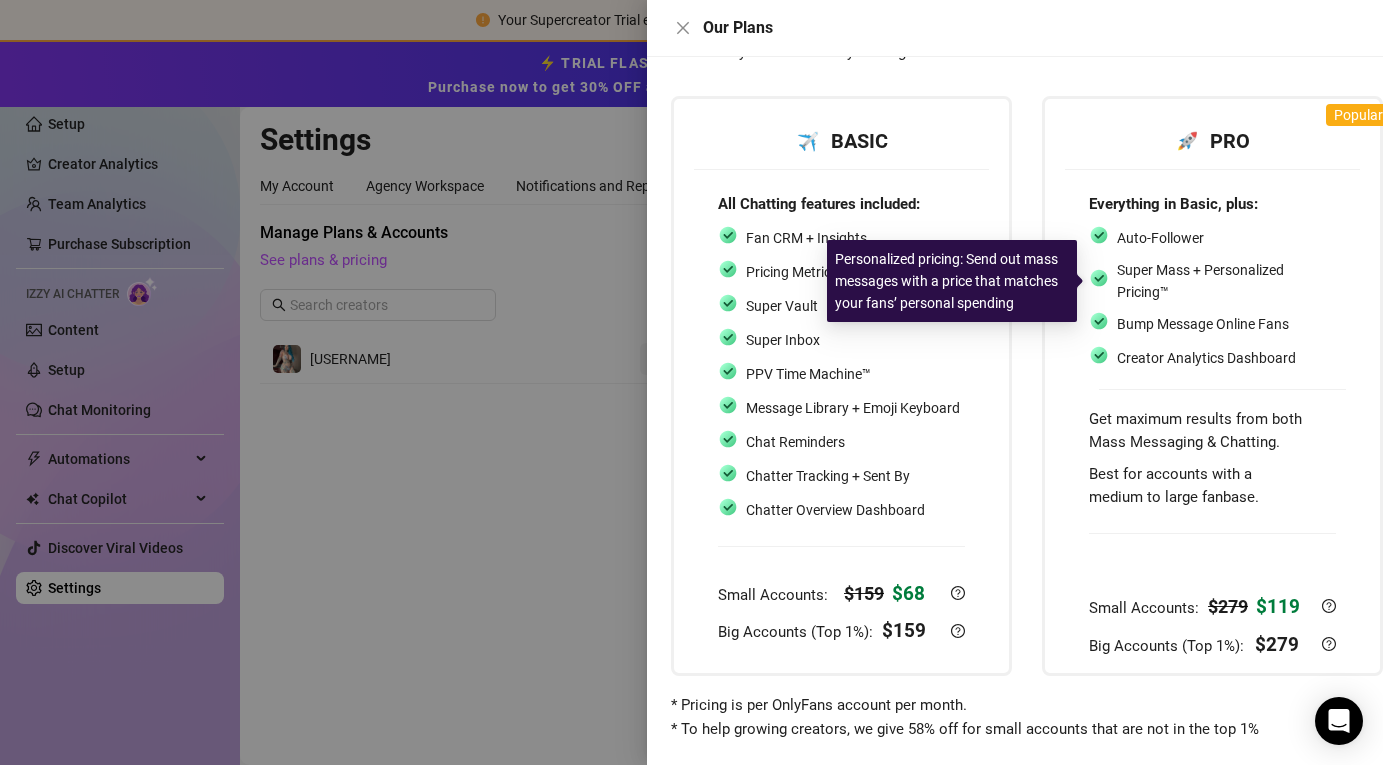 click on "Super Mass + Personalized Pricing™" at bounding box center [1226, 281] 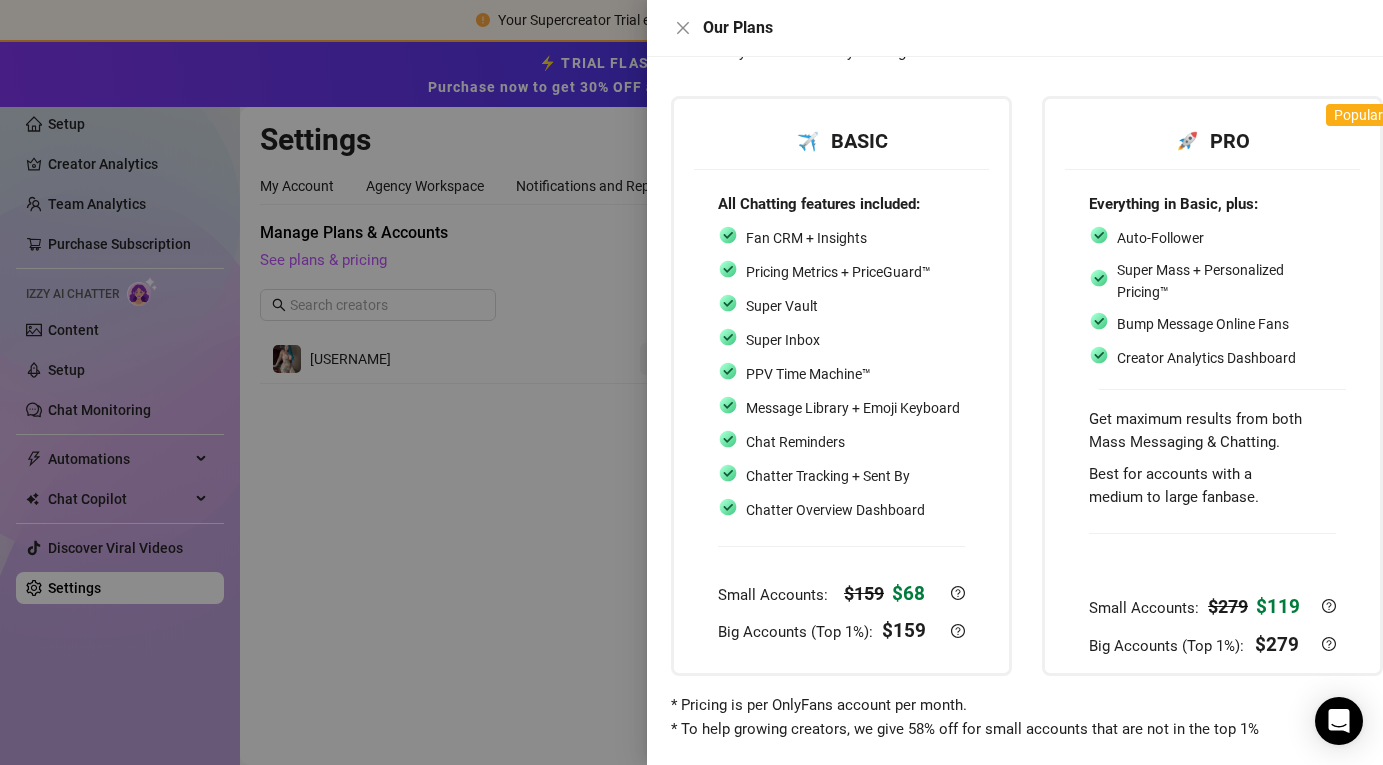 scroll, scrollTop: 103, scrollLeft: 24, axis: both 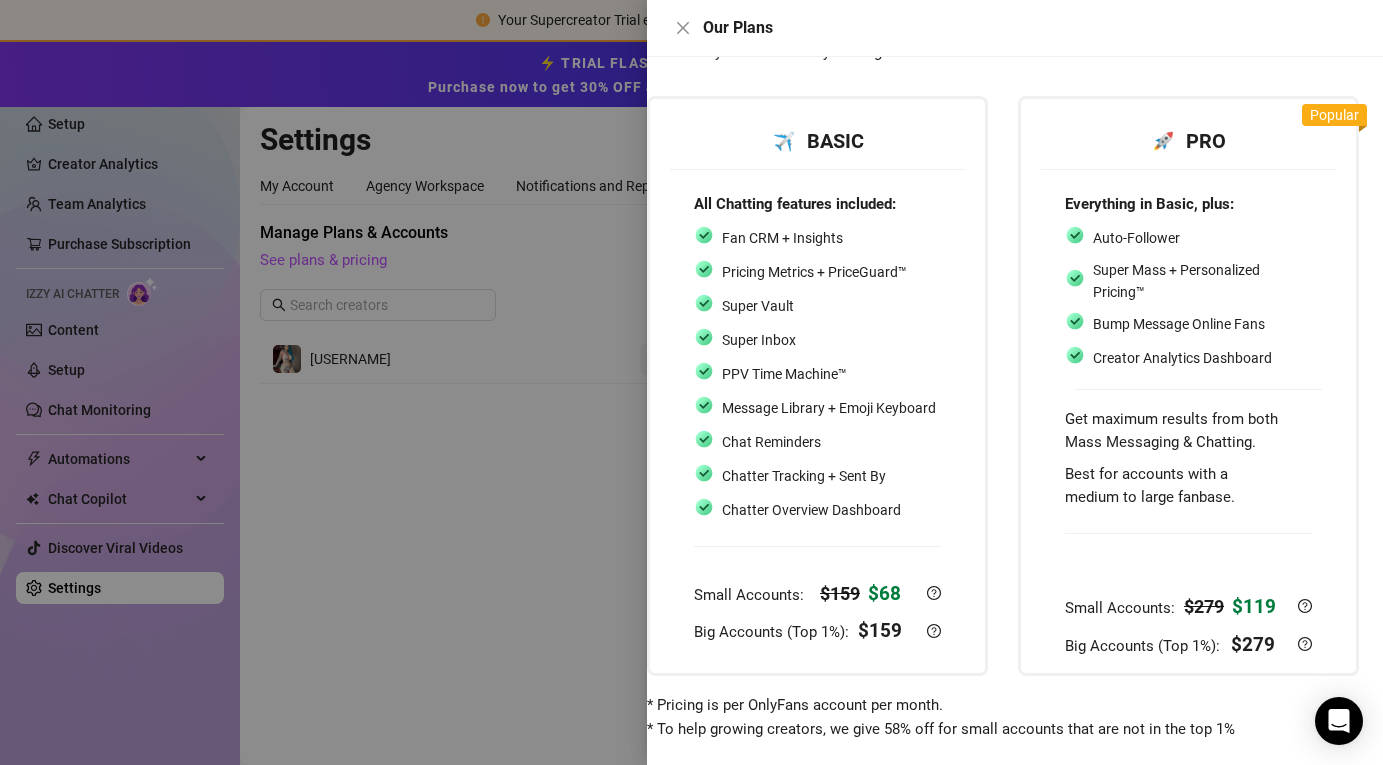 click at bounding box center (1188, 389) 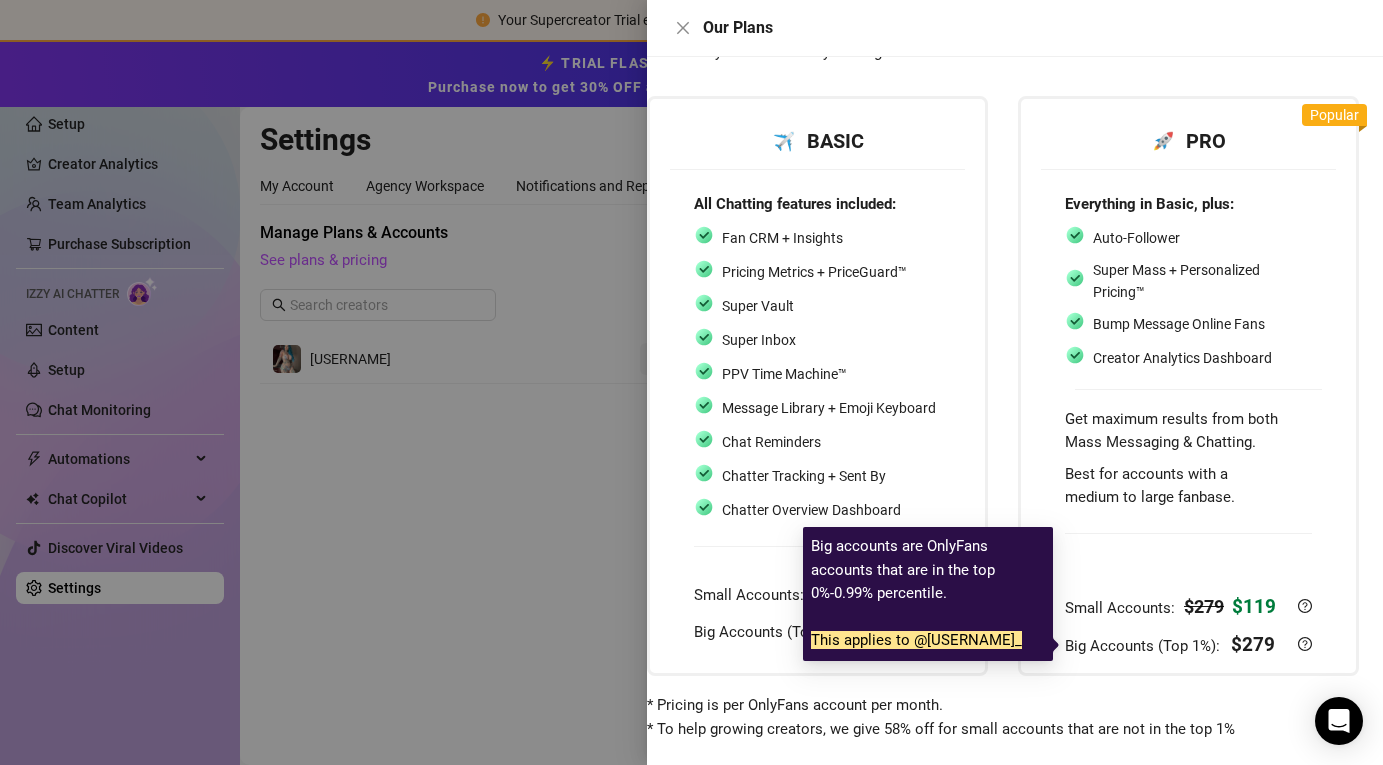 click on "Big Accounts (Top 1%):" at bounding box center (1144, 646) 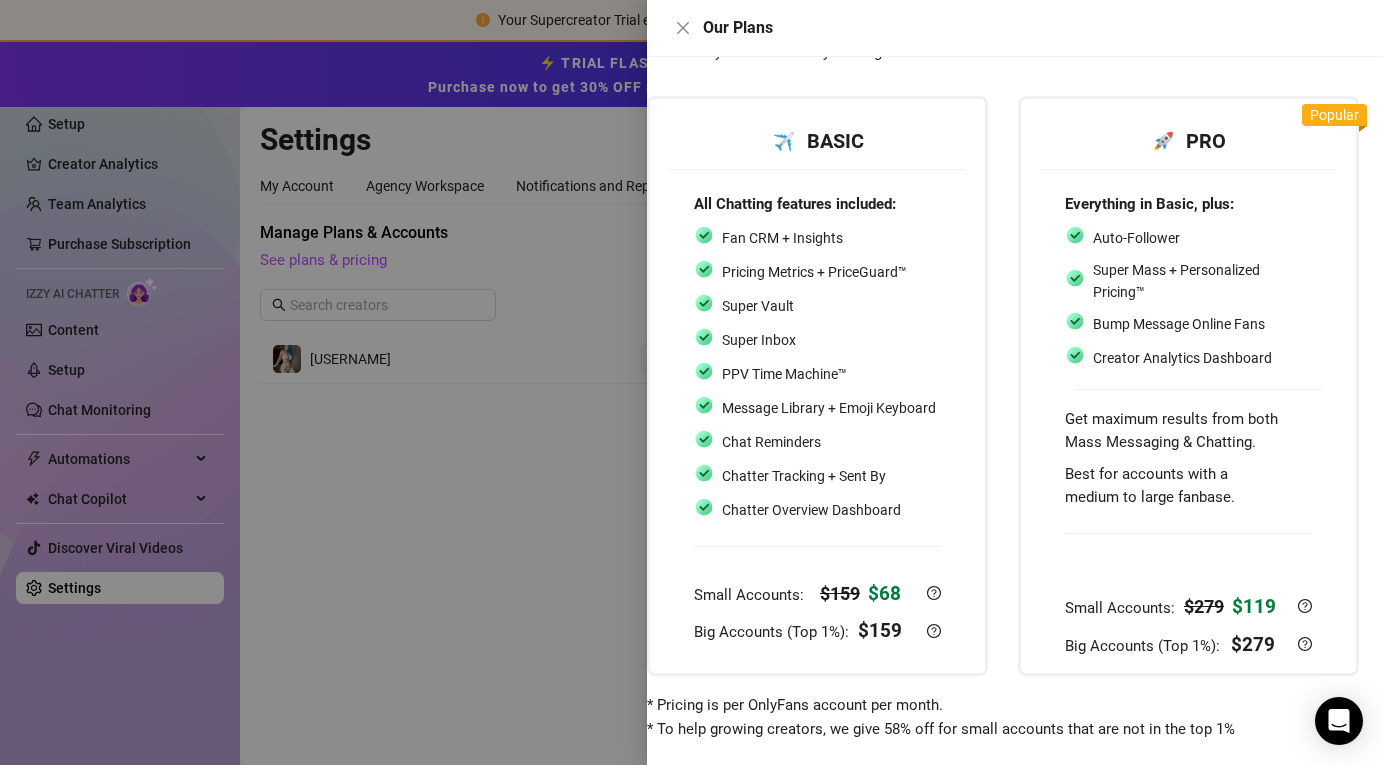 click on "Big Accounts (Top 1%):   $ 279" at bounding box center (1175, 645) 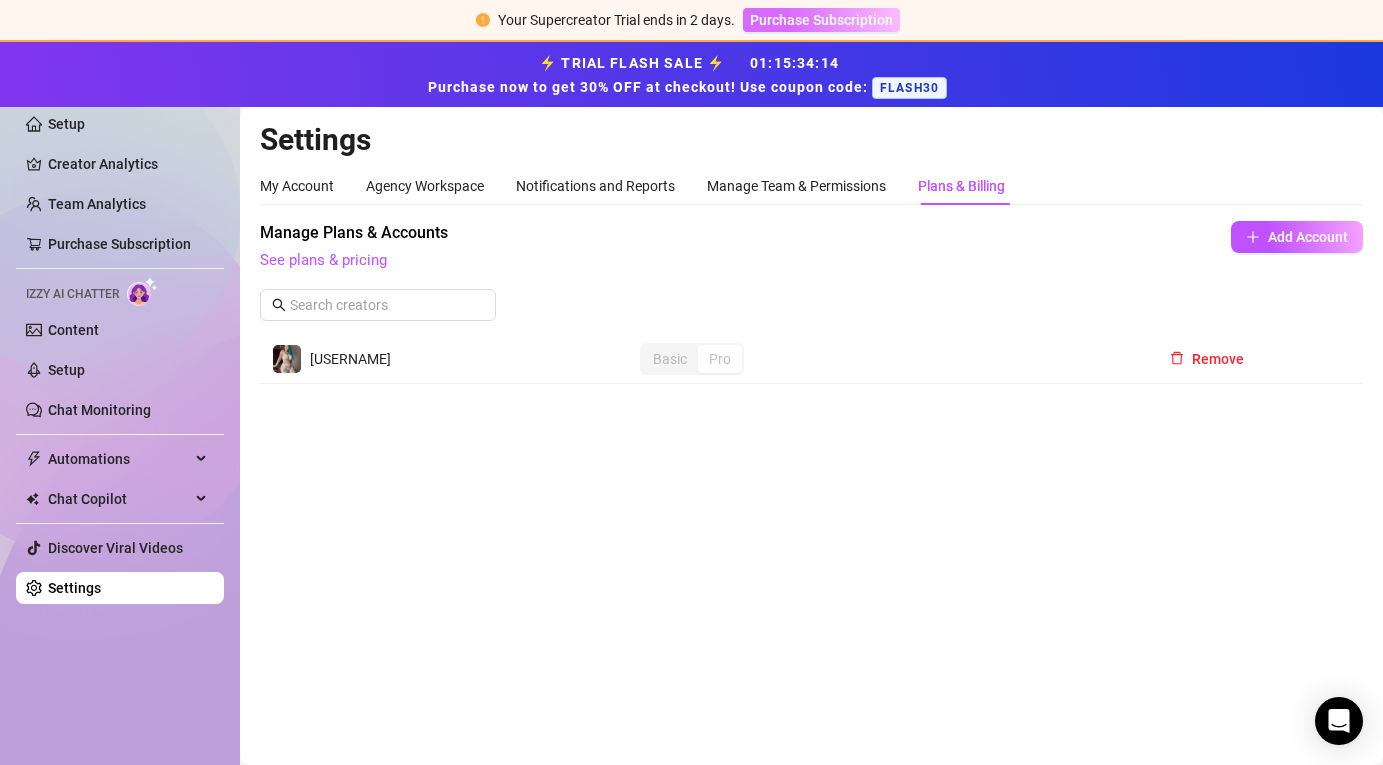 click on "Purchase Subscription" at bounding box center [821, 20] 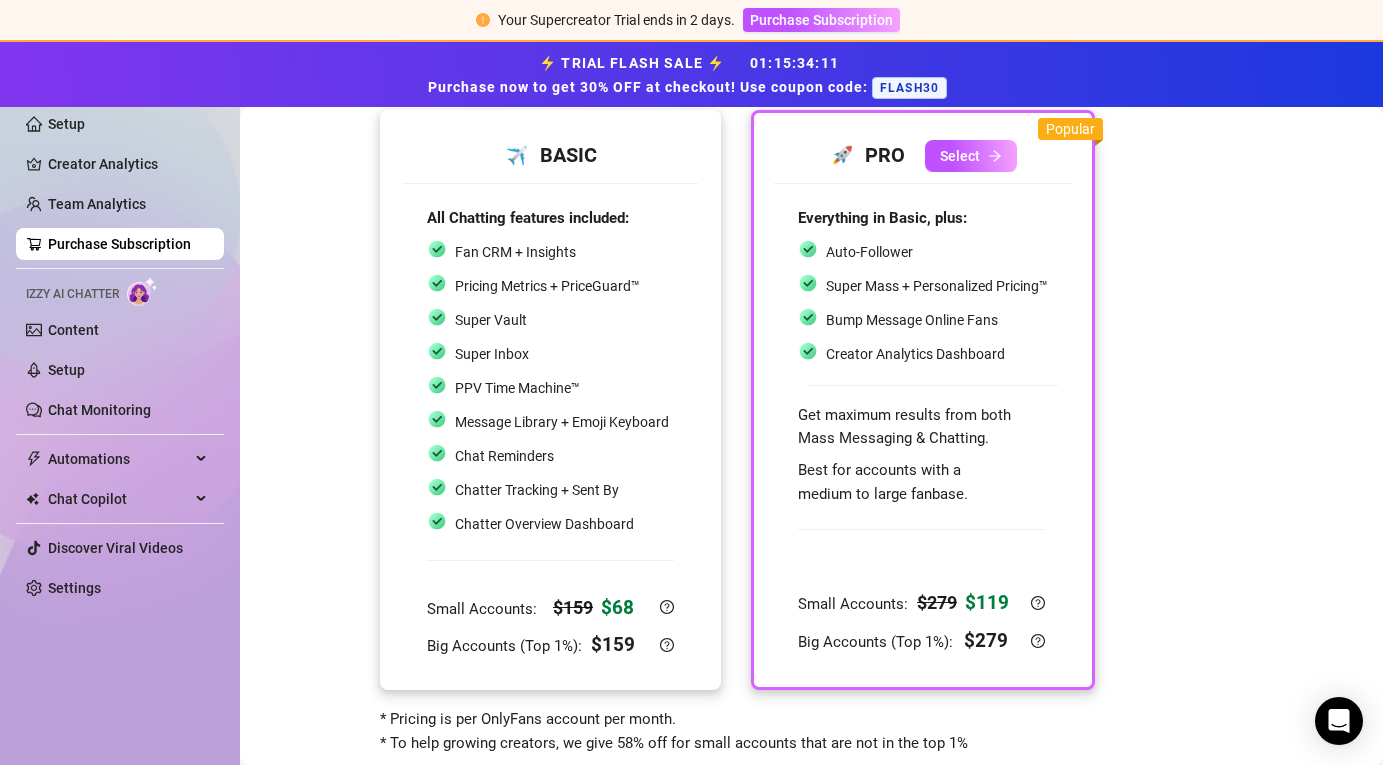 scroll, scrollTop: 131, scrollLeft: 0, axis: vertical 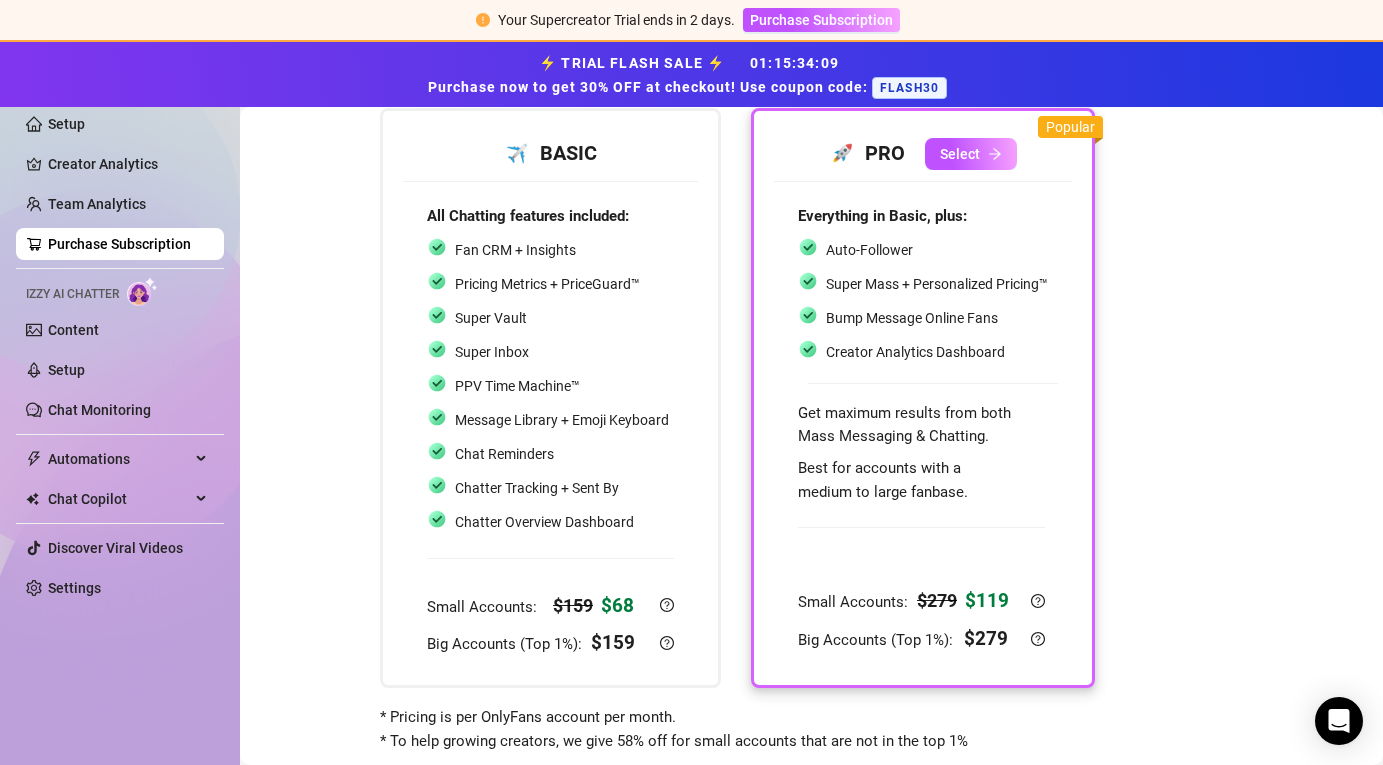 click on "Get maximum results from both Mass Messaging & Chatting." at bounding box center [923, 425] 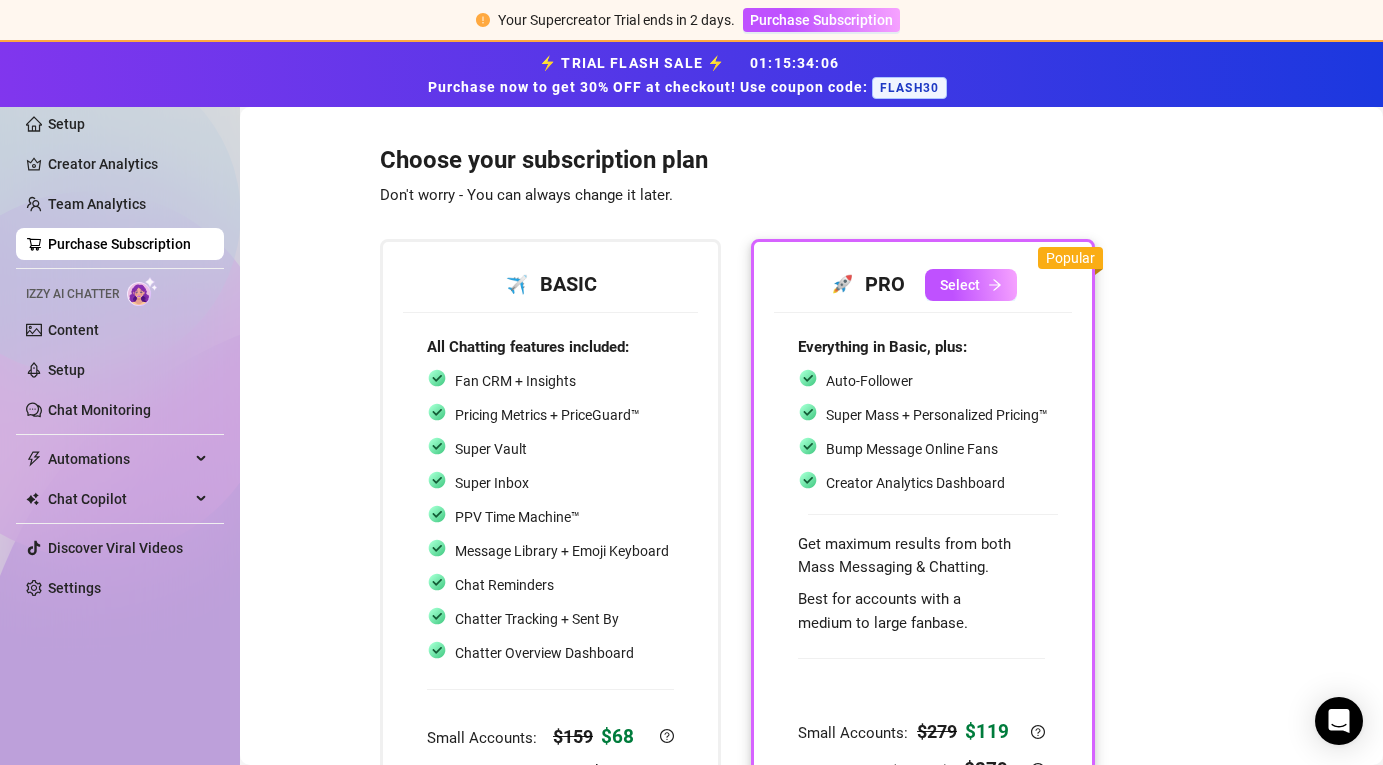 scroll, scrollTop: 179, scrollLeft: 0, axis: vertical 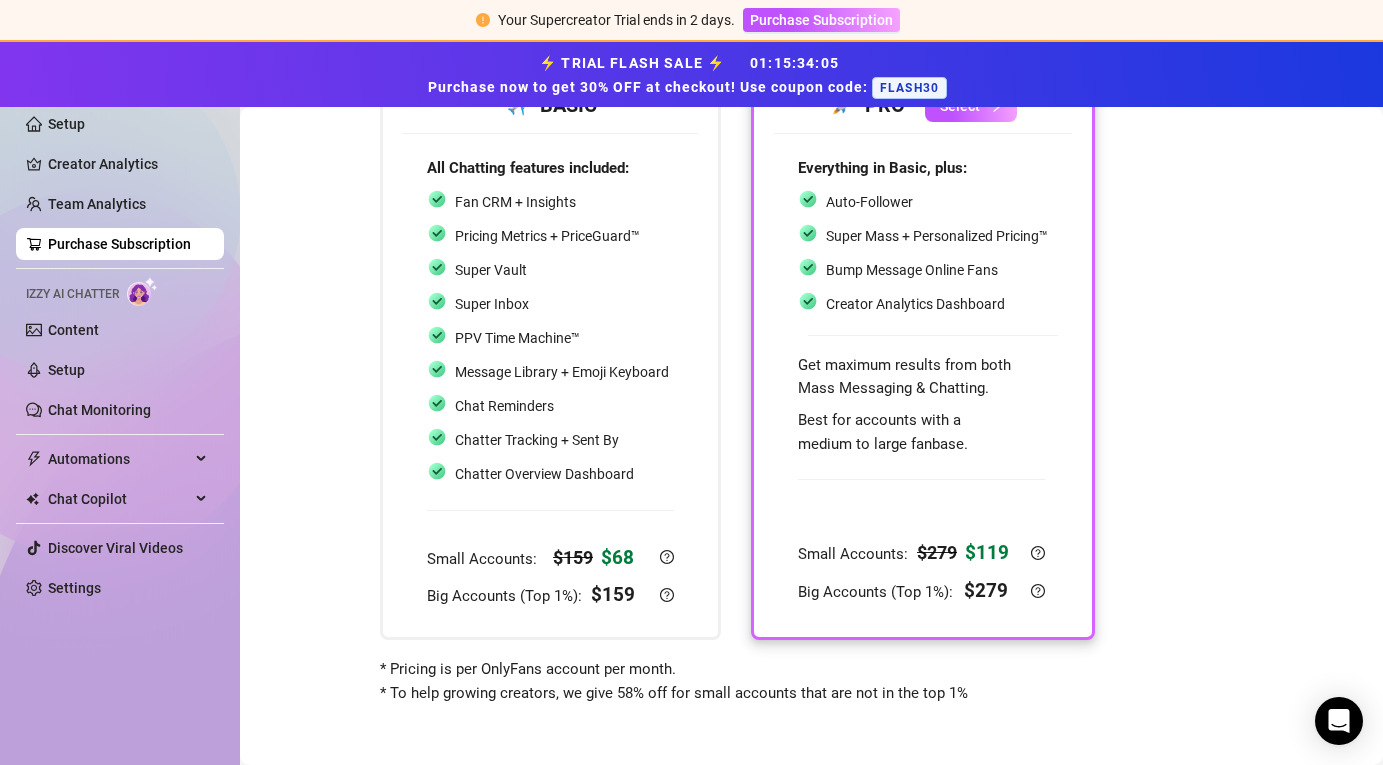 click on "$ 279" at bounding box center [937, 552] 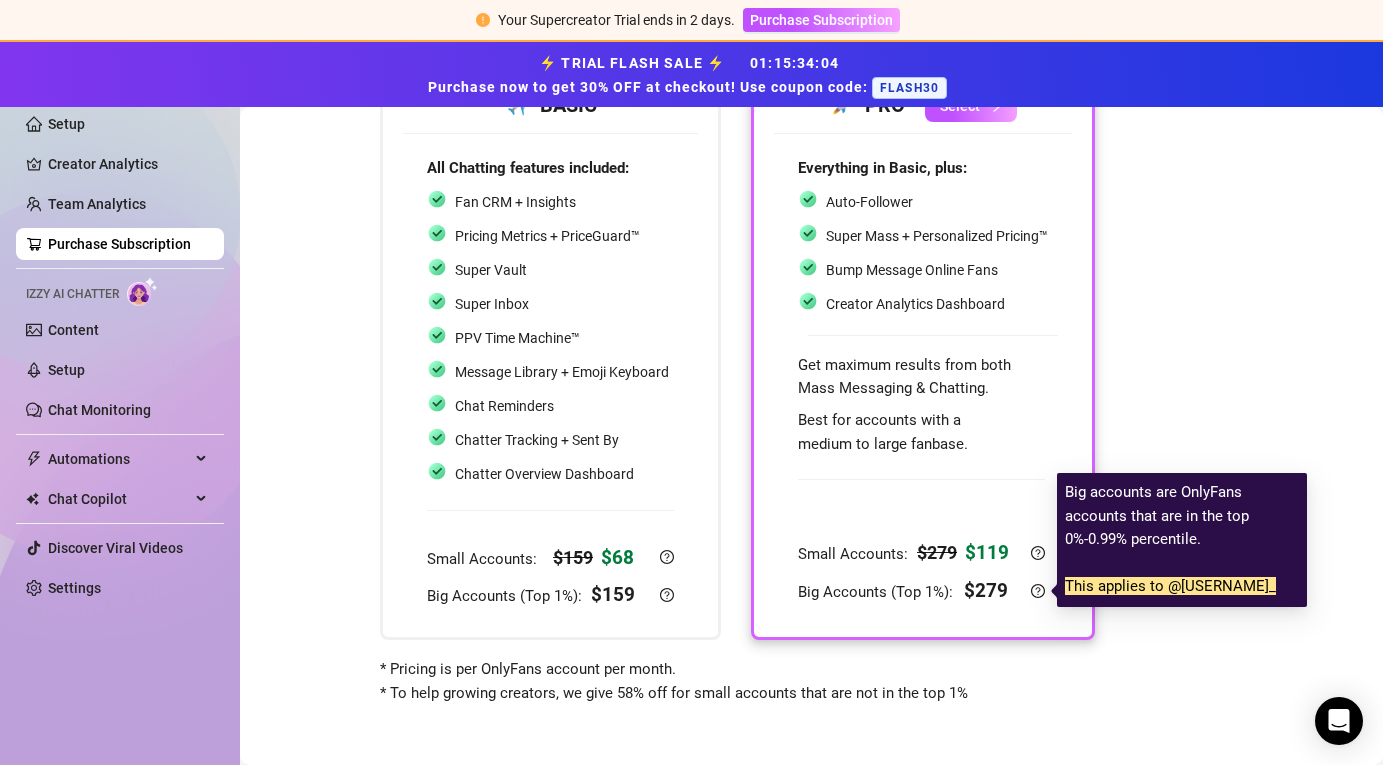 click 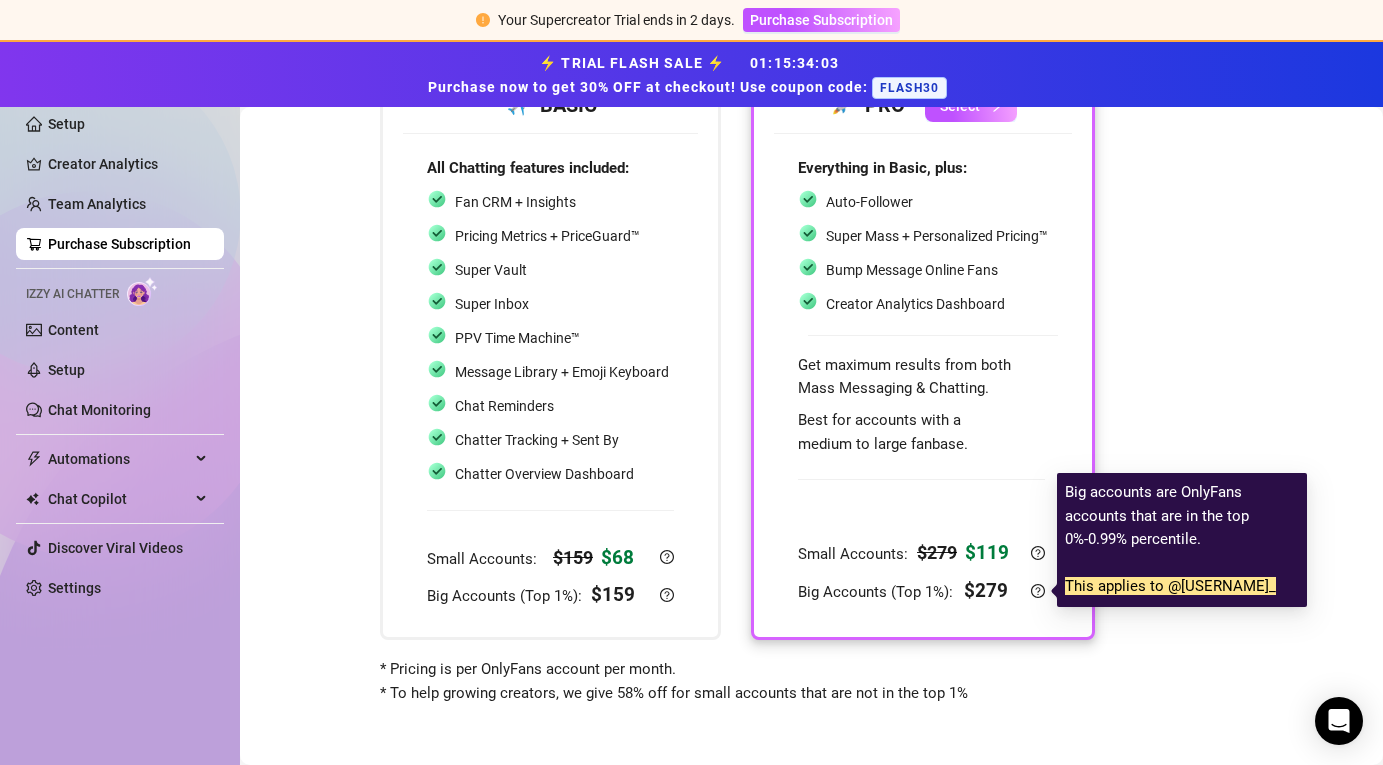 click on "Big Accounts (Top 1%):" at bounding box center [877, 592] 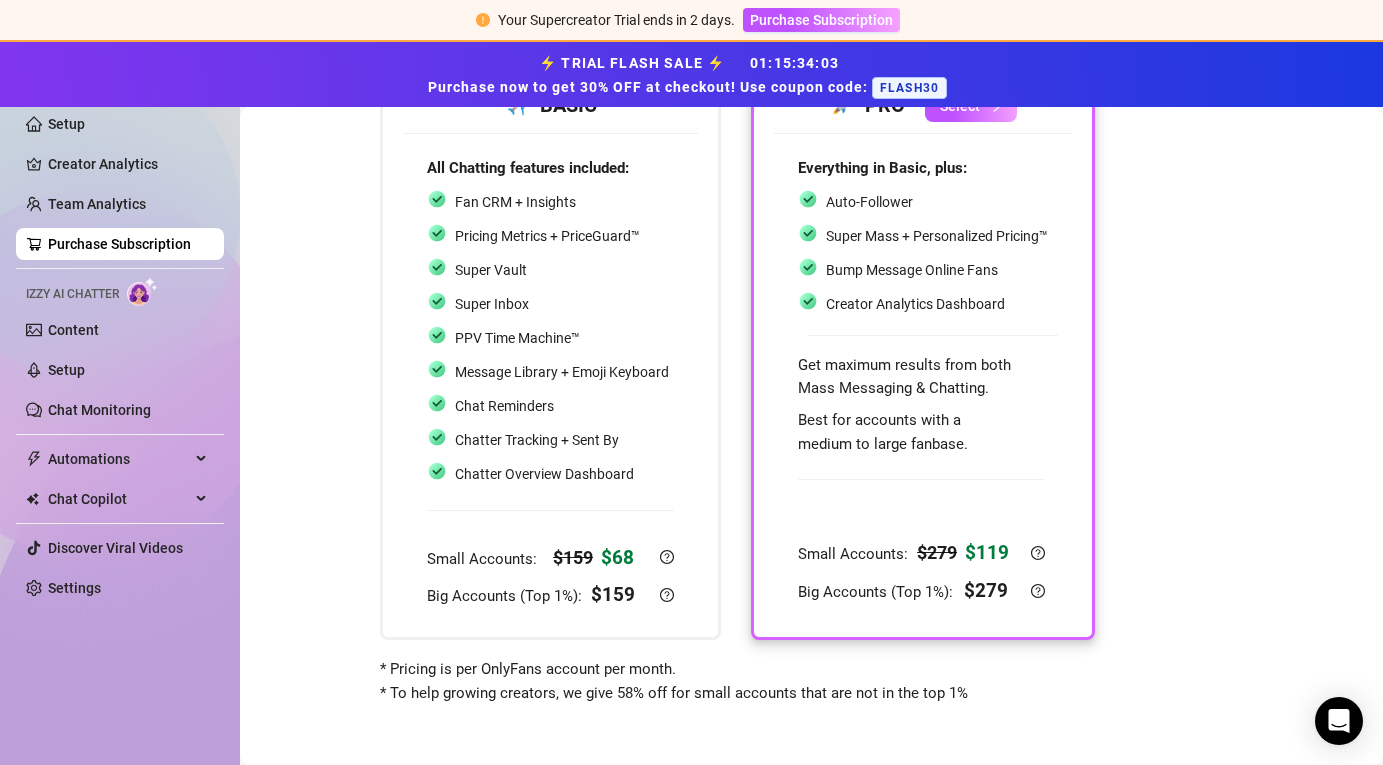 click on "Everything in Basic, plus: Auto-Follower Super Mass + Personalized Pricing™ Bump Message Online Fans Creator Analytics Dashboard Get maximum results from both Mass Messaging & Chatting. Best for accounts with a medium to large fanbase." at bounding box center [923, 306] 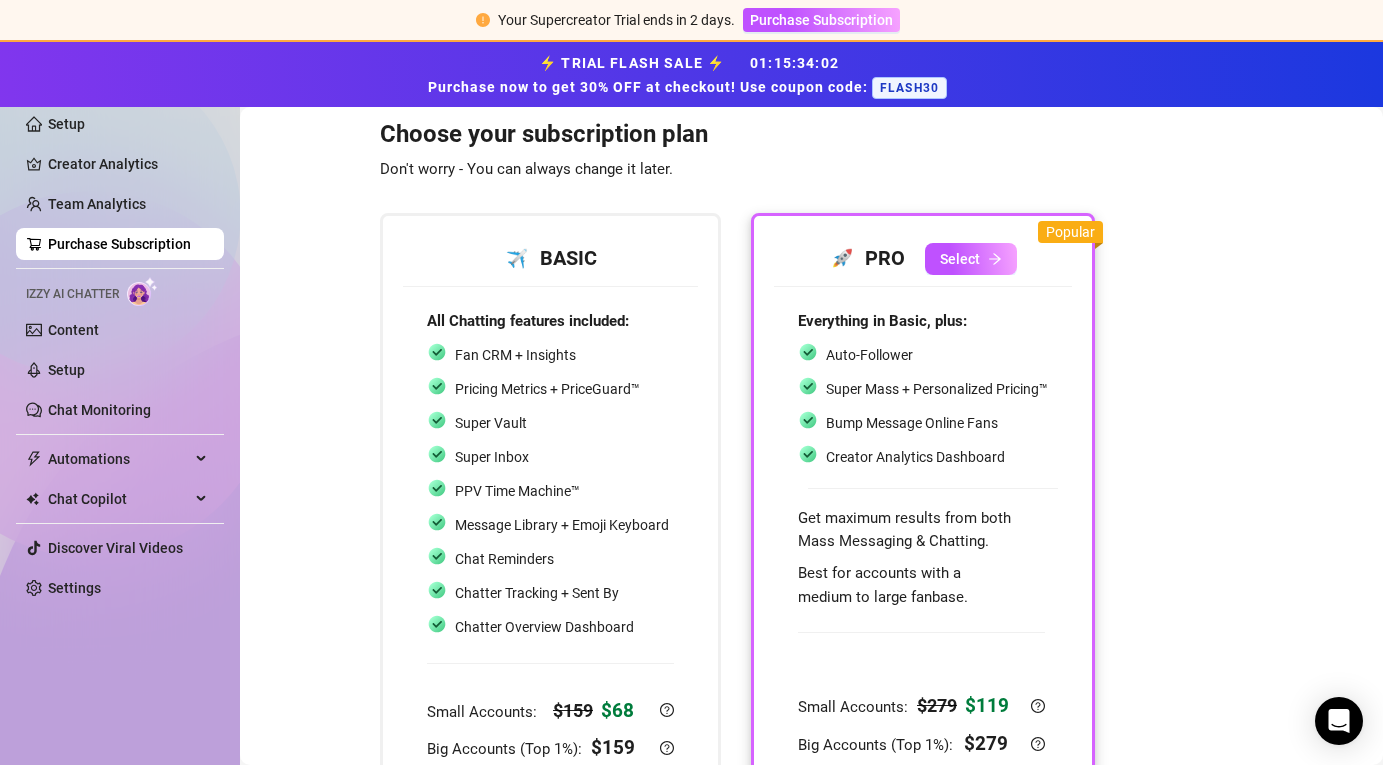scroll, scrollTop: 0, scrollLeft: 0, axis: both 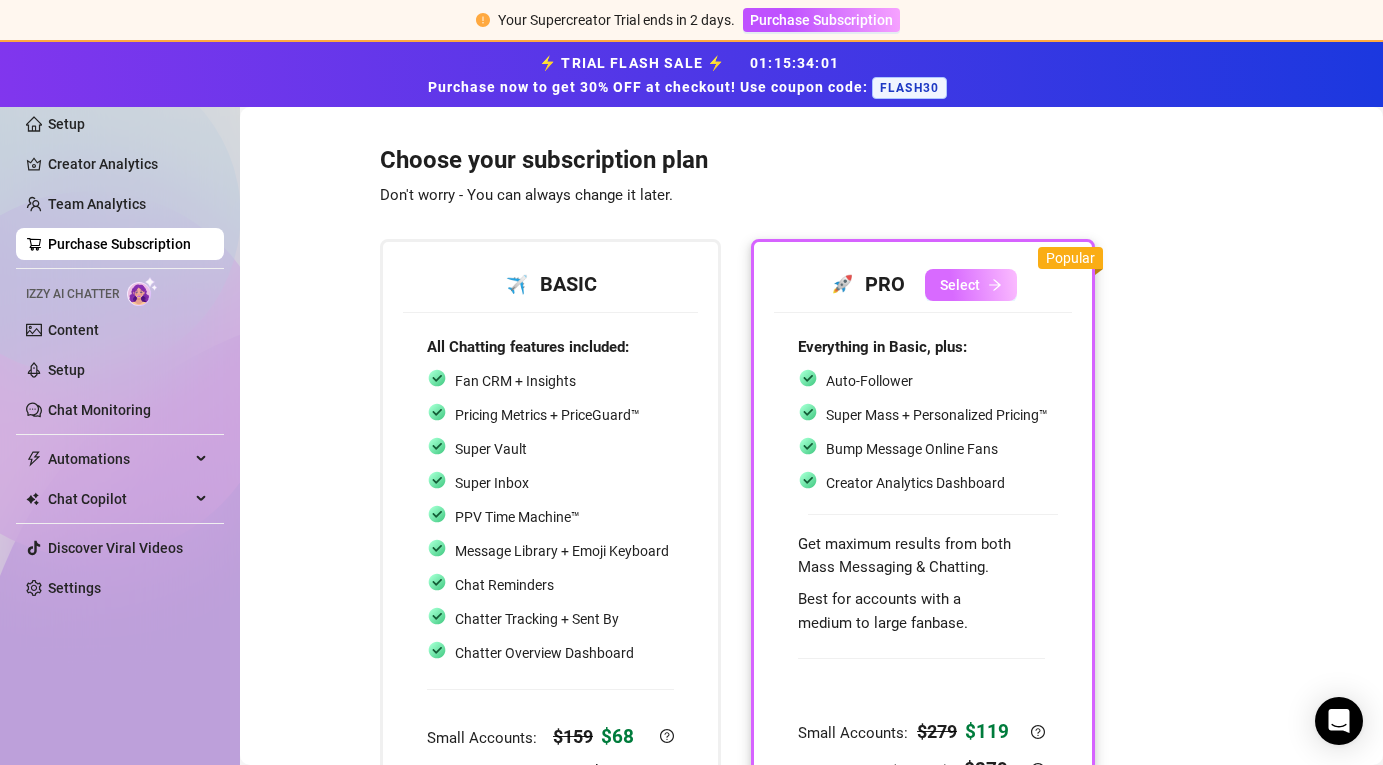 click on "Select" at bounding box center [960, 285] 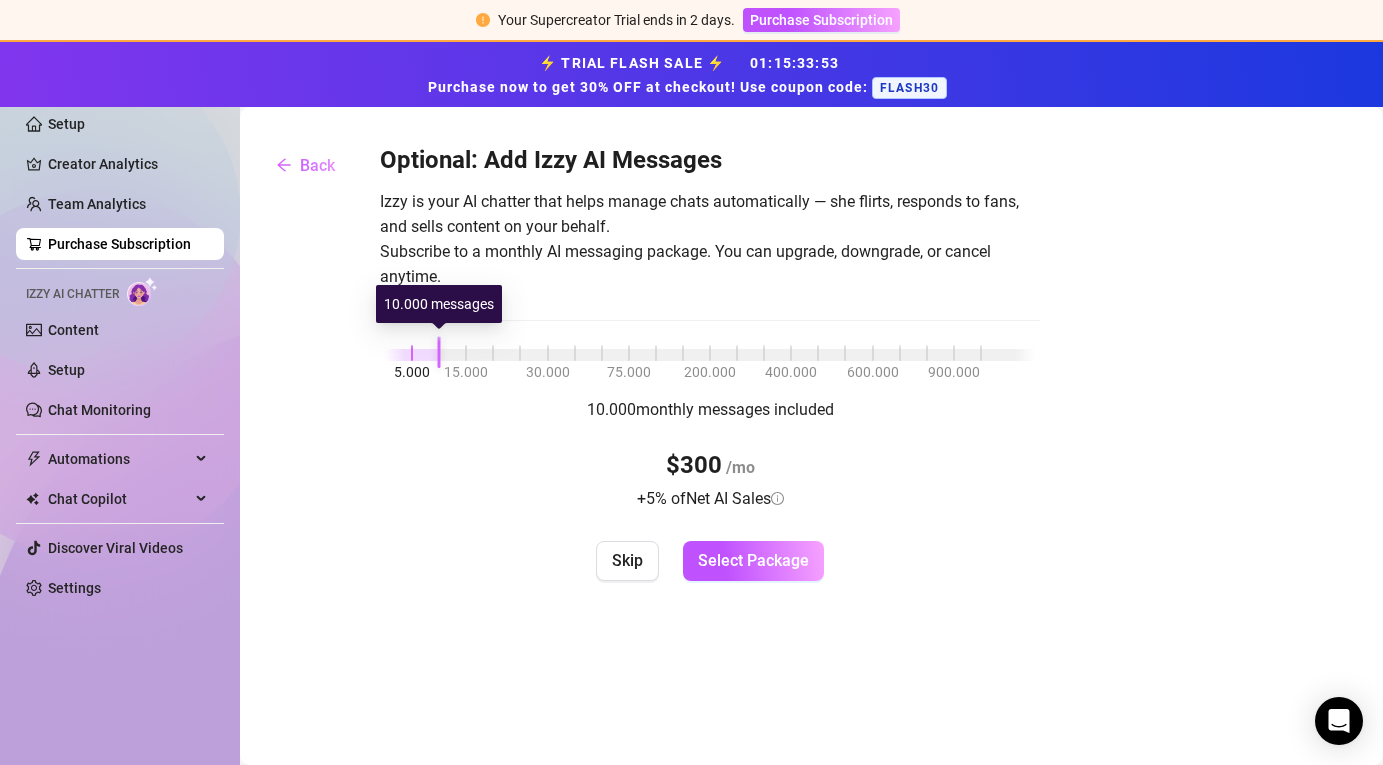 click on "5.000 15.000 30.000 75.000 200.000 400.000 600.000 900.000" at bounding box center [710, 351] 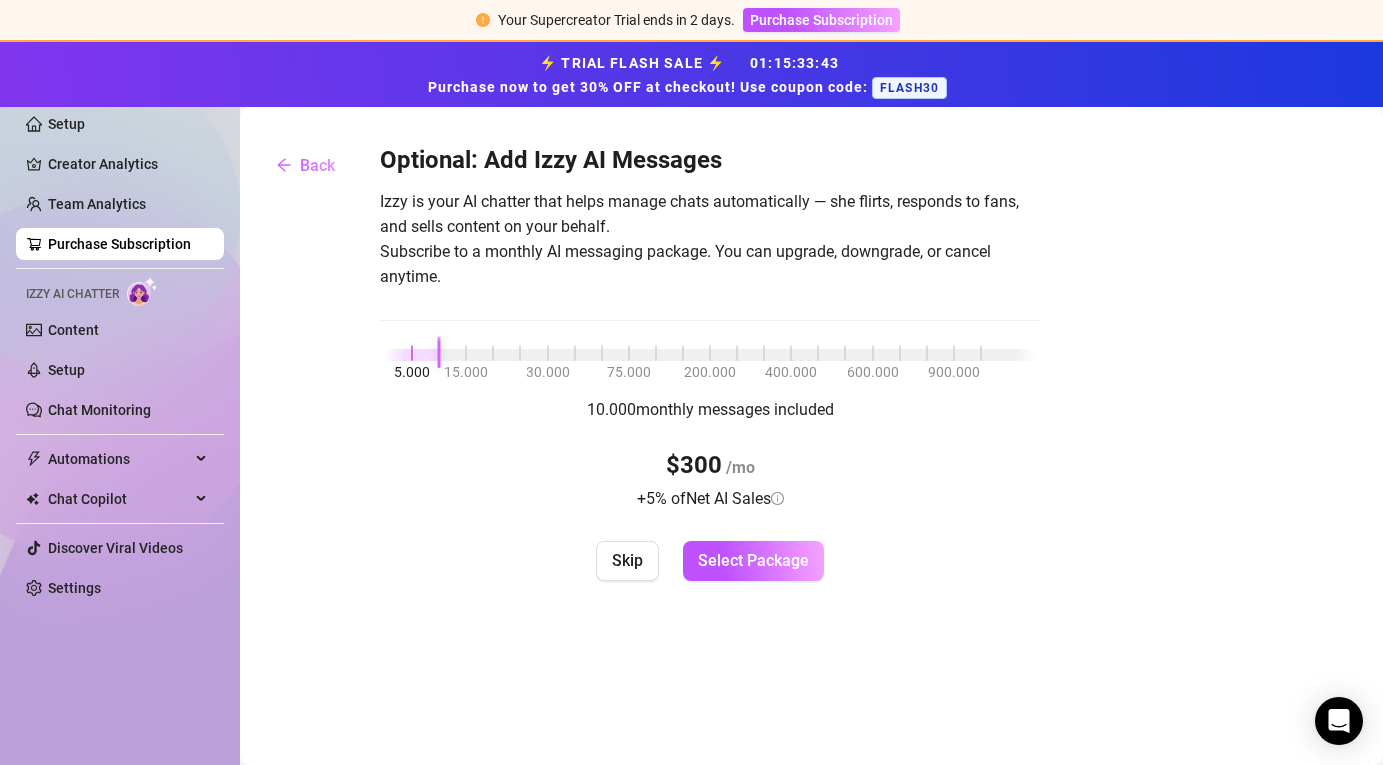 click on "5.000 15.000 30.000 75.000 200.000 400.000 600.000 900.000" at bounding box center (710, 351) 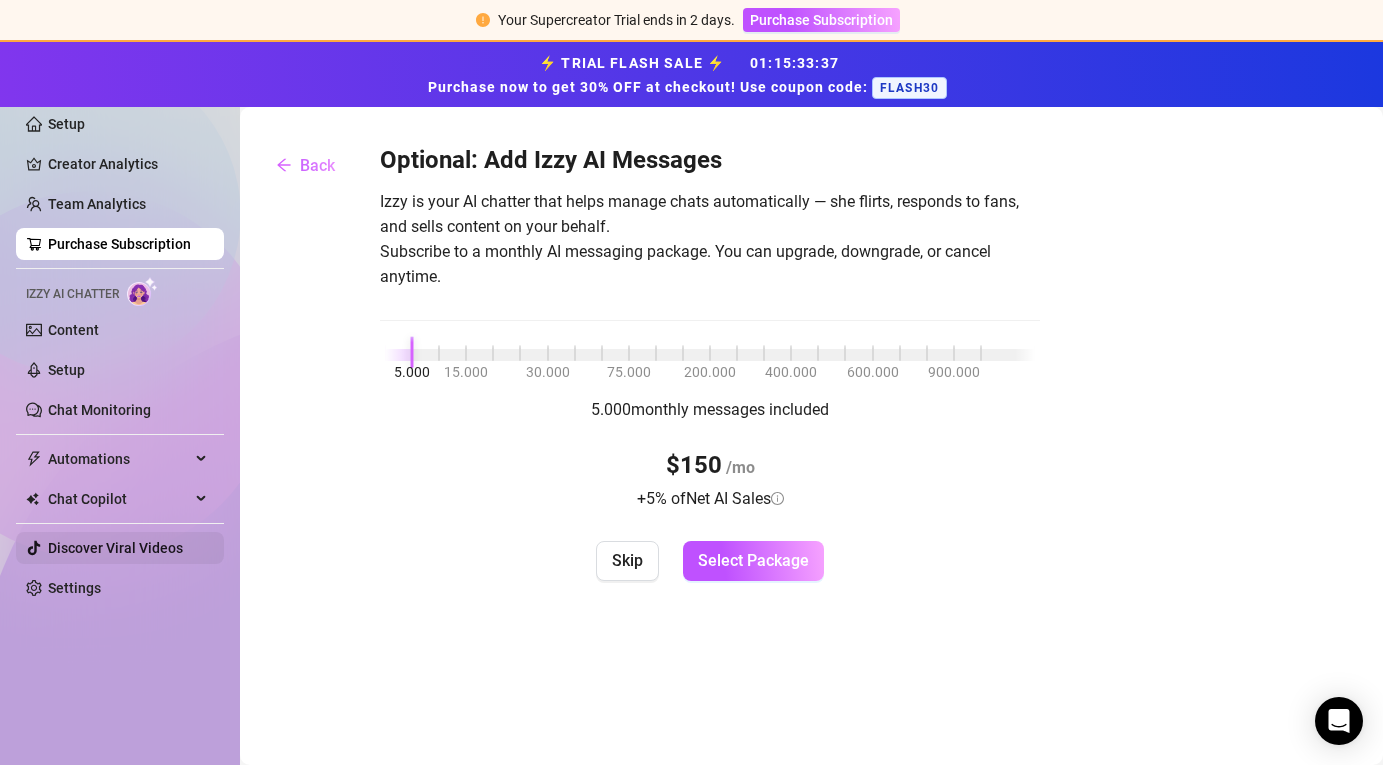 click on "Discover Viral Videos" at bounding box center [115, 548] 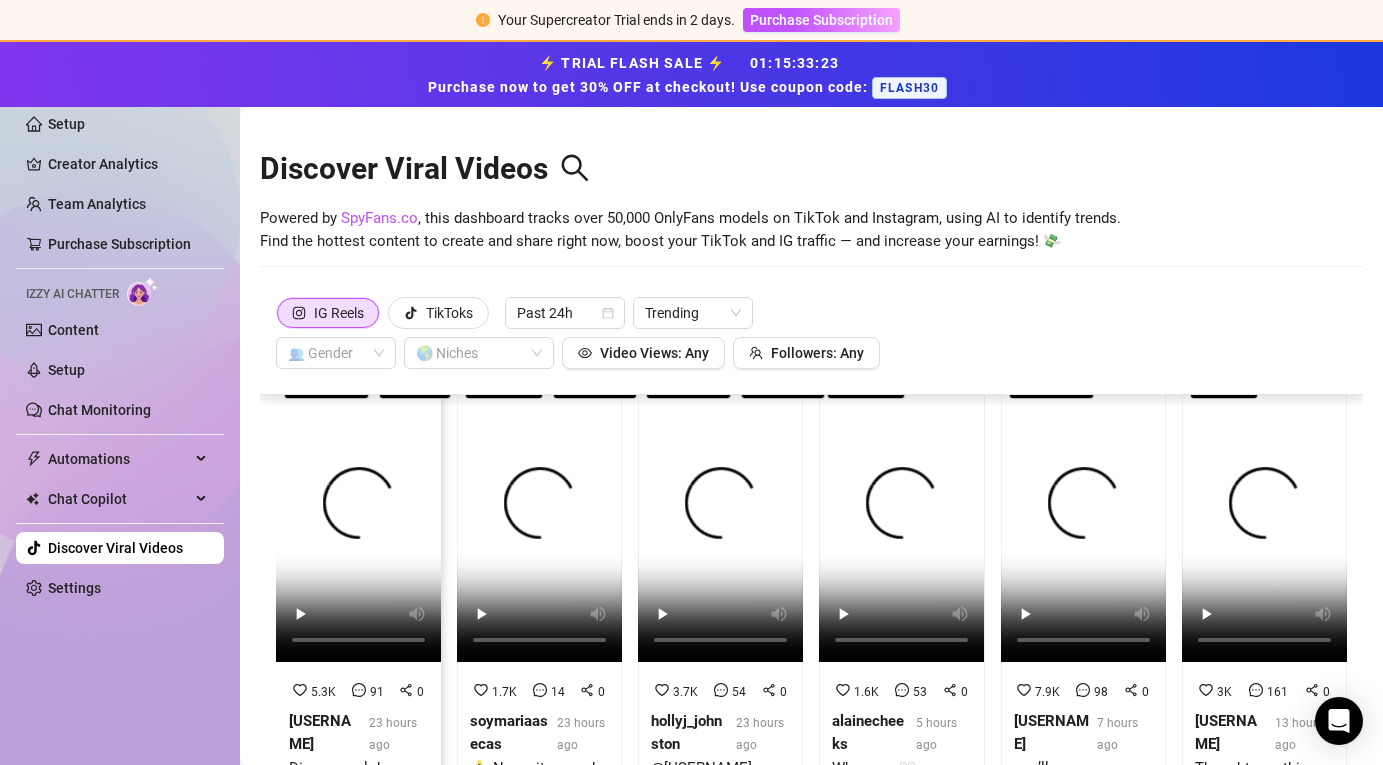 scroll, scrollTop: 0, scrollLeft: 0, axis: both 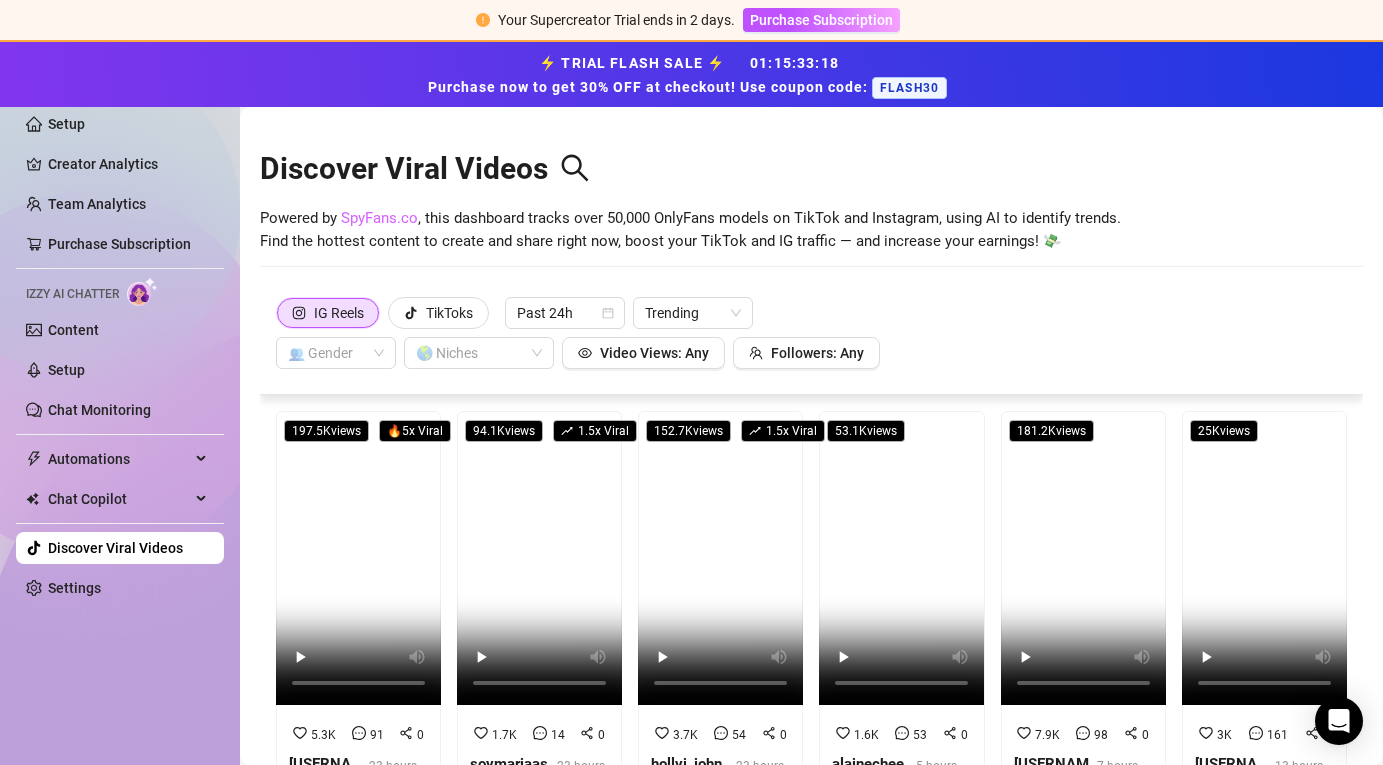 click on "SpyFans.co" at bounding box center (379, 218) 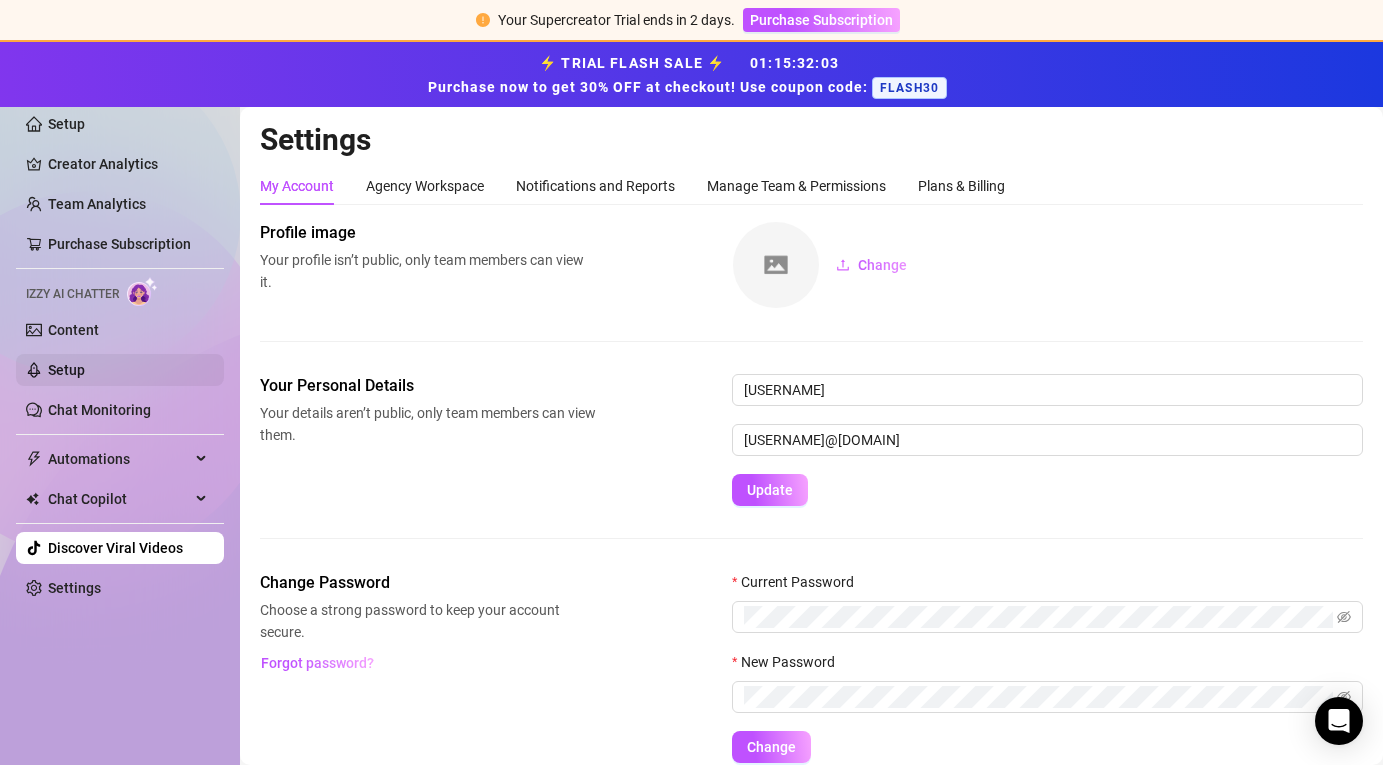 click on "Setup" at bounding box center (66, 370) 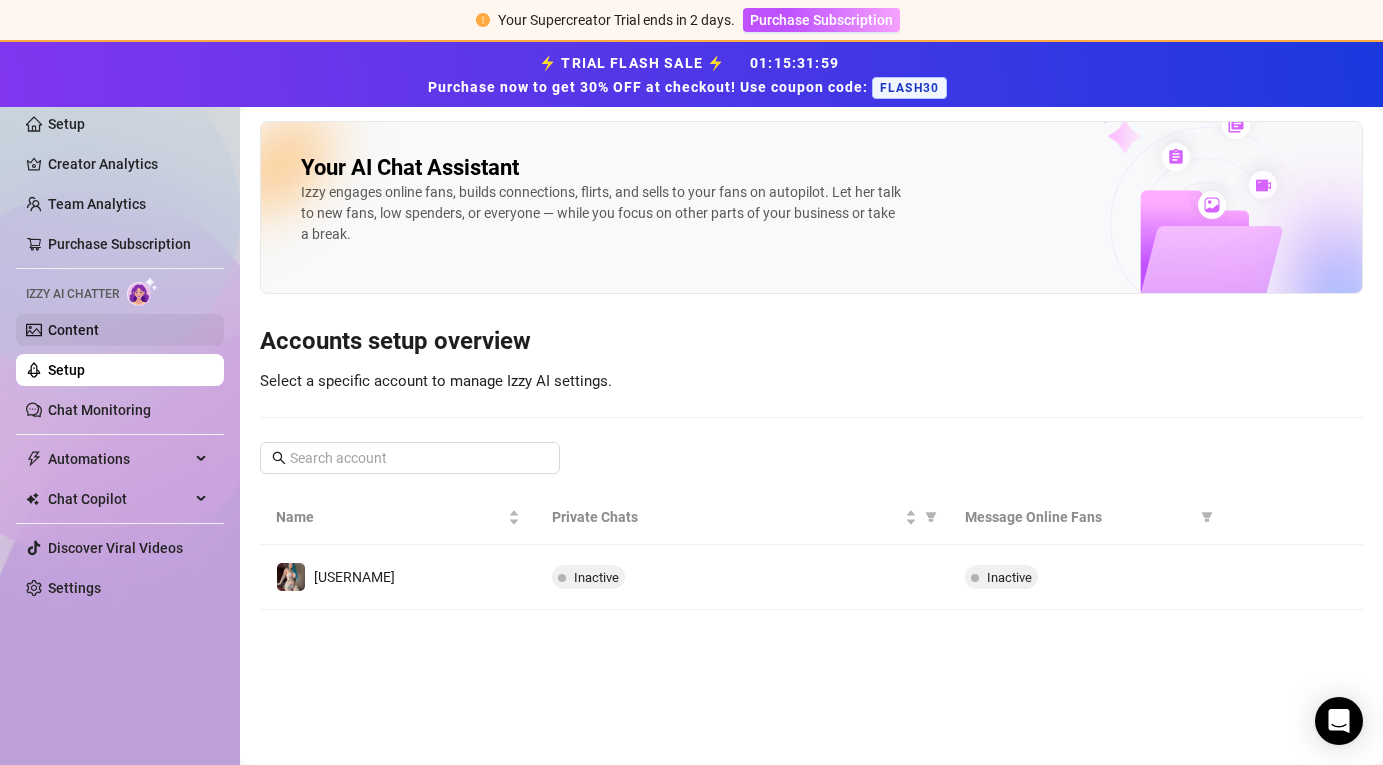 click on "Content" at bounding box center [73, 330] 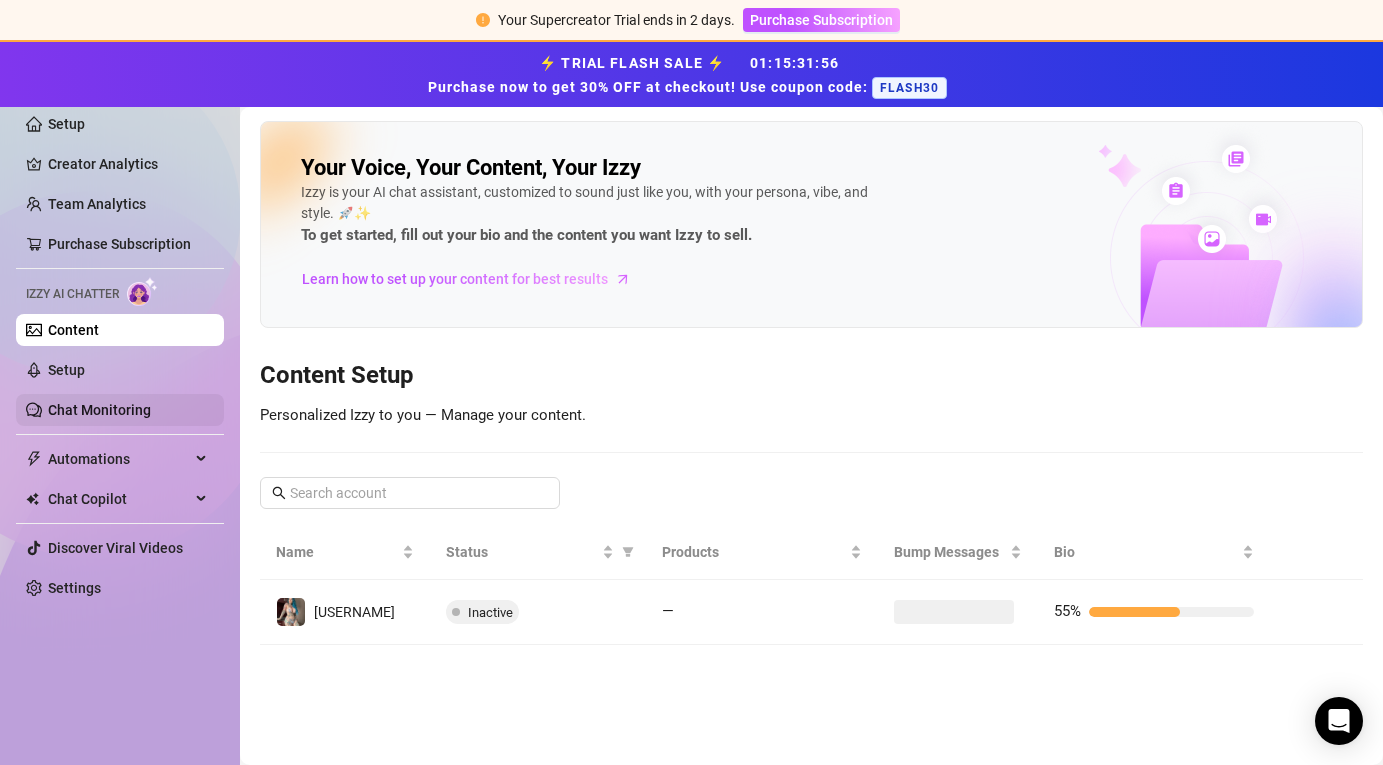 click on "Chat Monitoring" at bounding box center (99, 410) 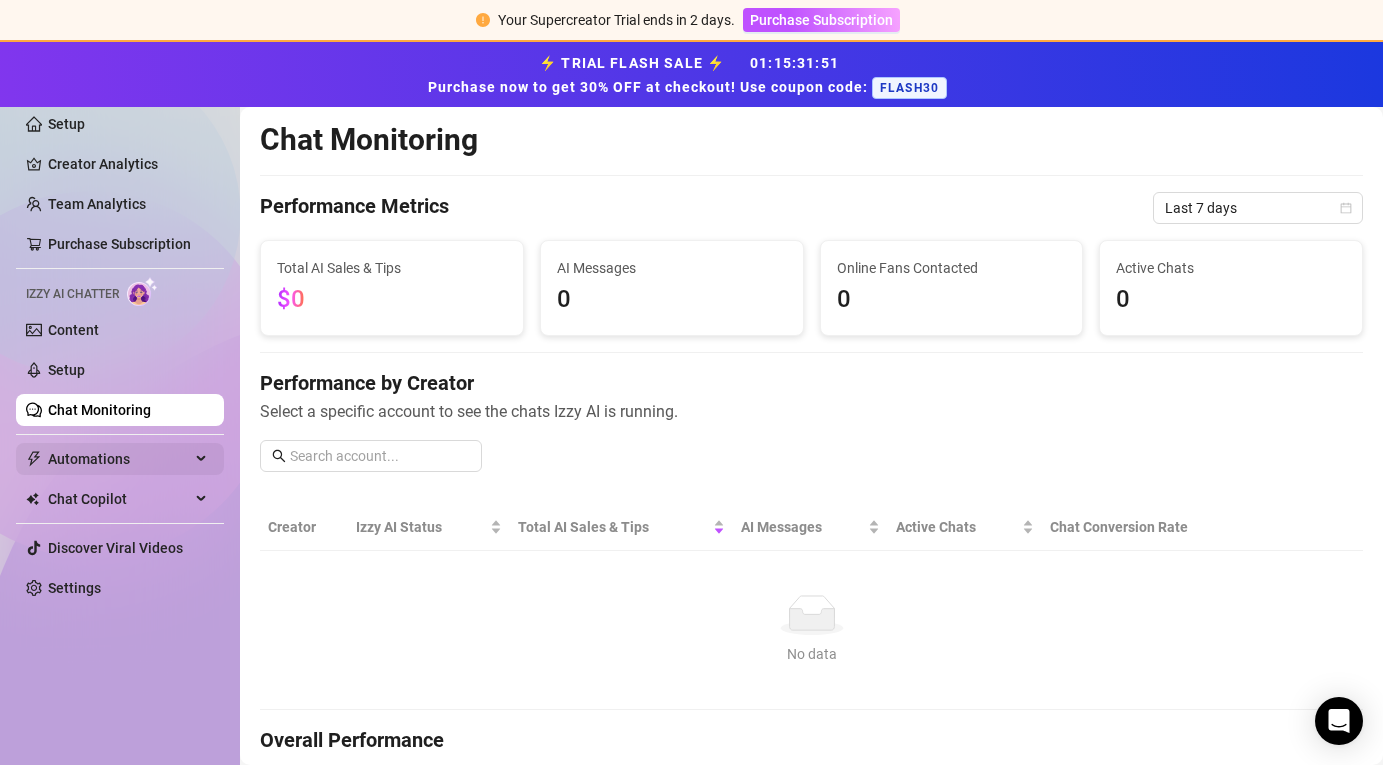 click on "Automations" at bounding box center (119, 459) 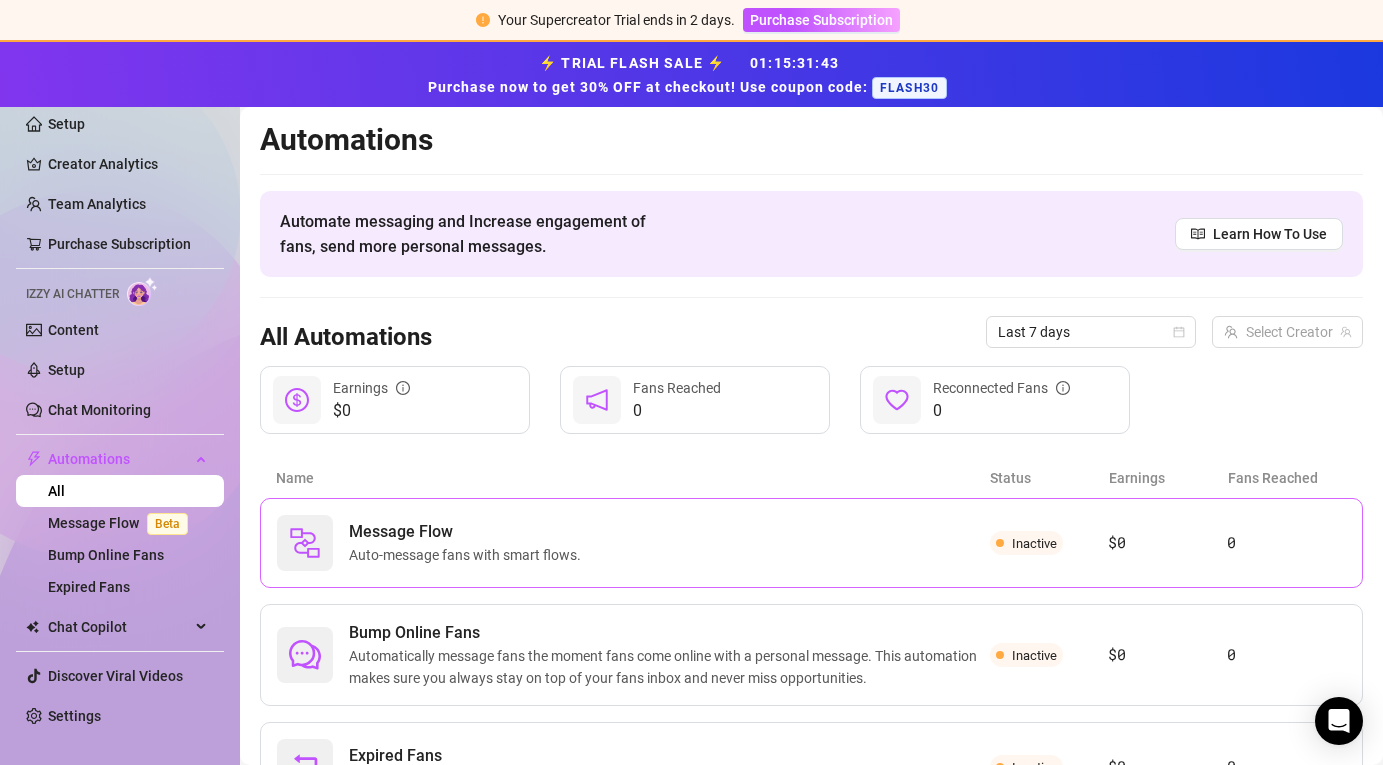 click on "Message Flow" at bounding box center (469, 532) 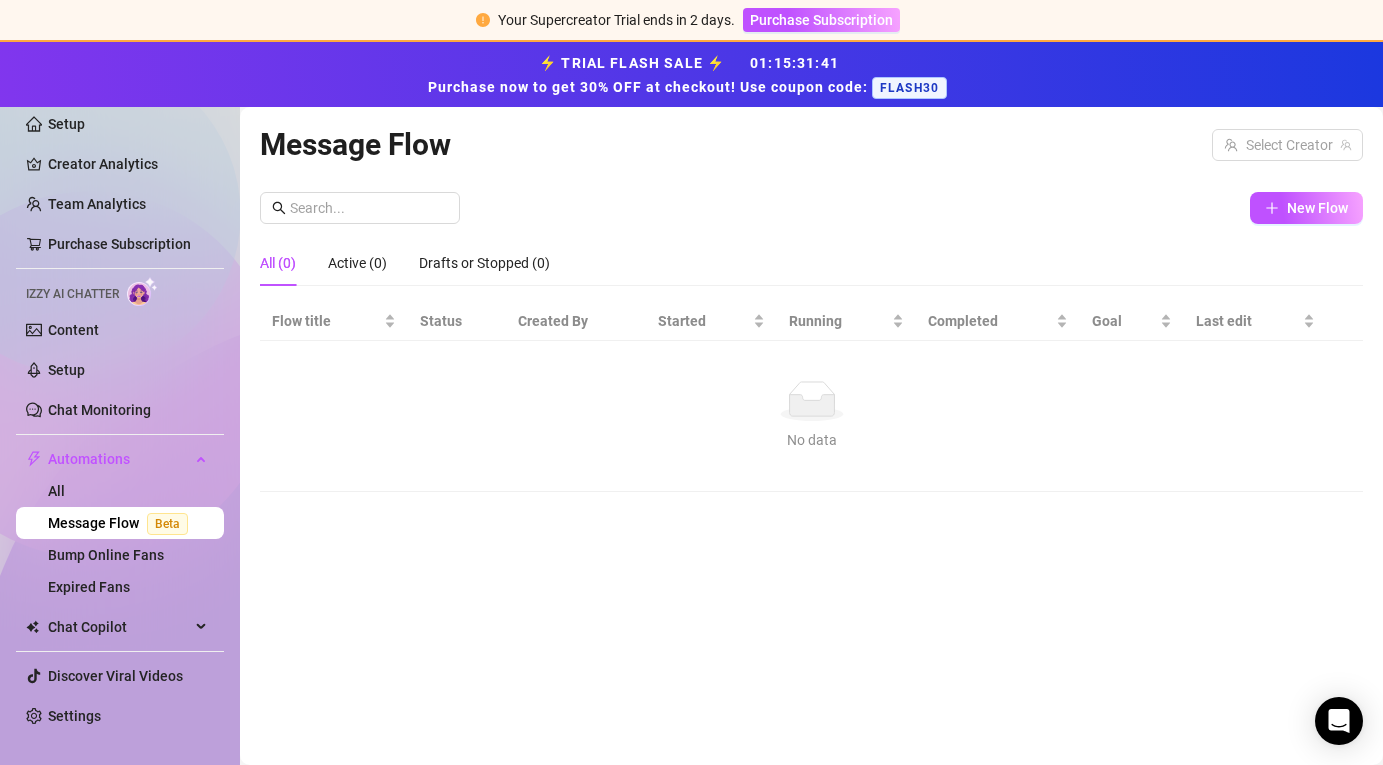 click on "No data" at bounding box center [811, 401] 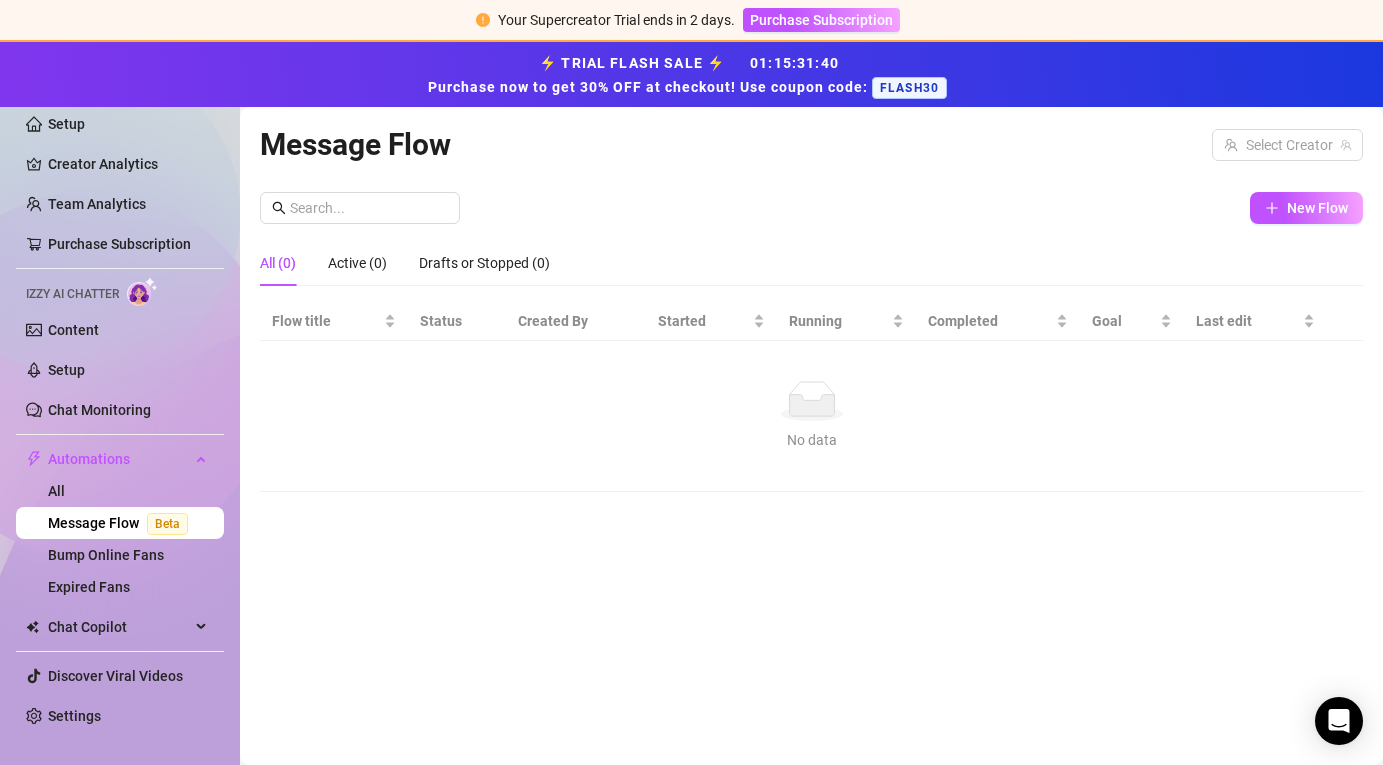 click 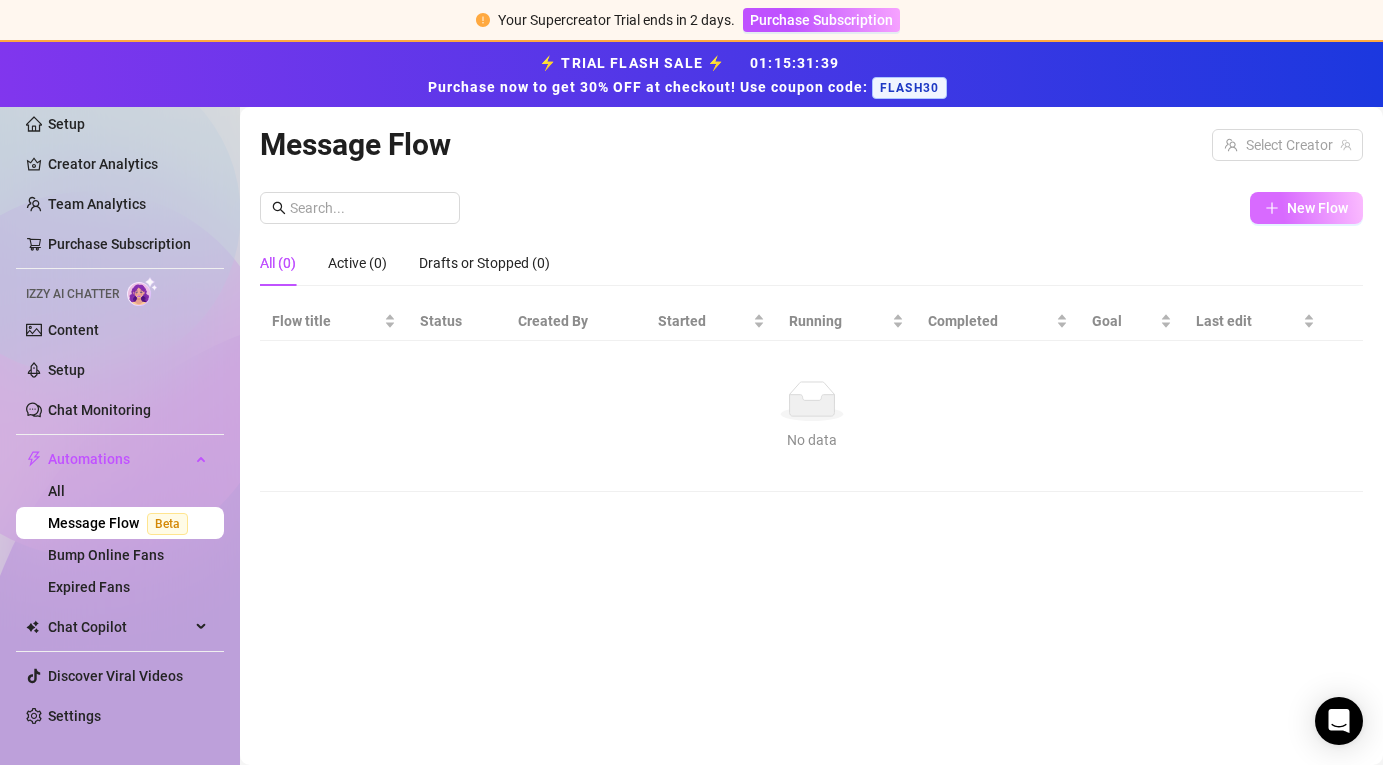 click on "New Flow" at bounding box center (1317, 208) 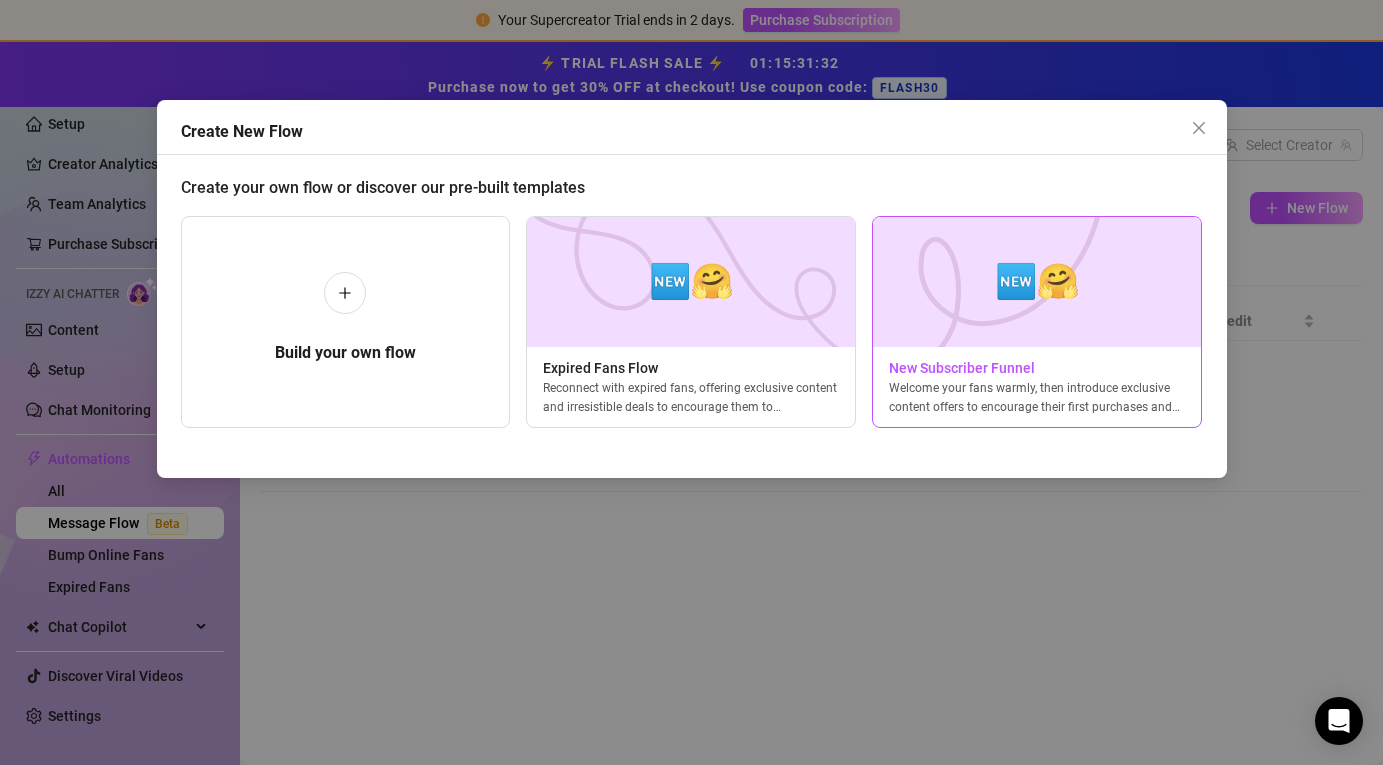 click on "🆕🤗" at bounding box center (1037, 281) 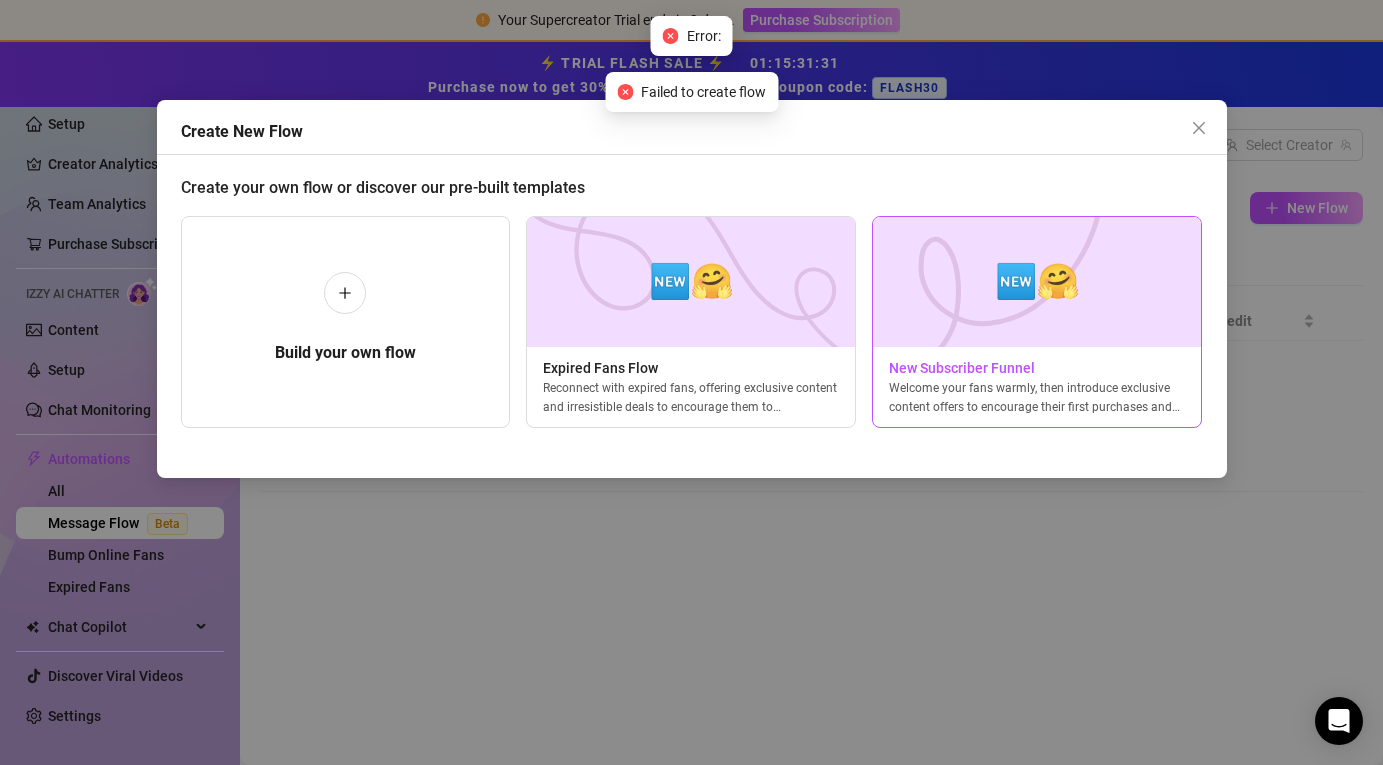 click on "New Subscriber Funnel" at bounding box center [1037, 368] 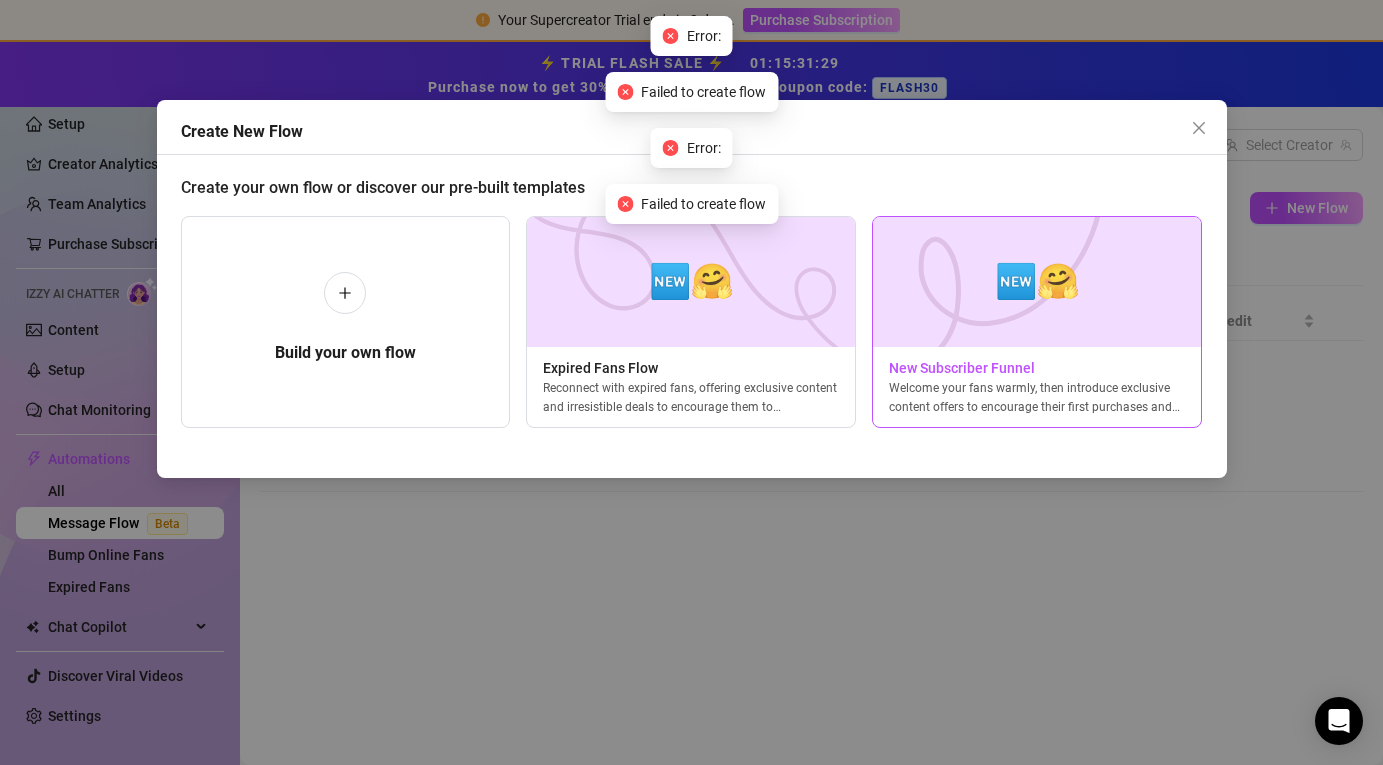 click at bounding box center (1037, 282) 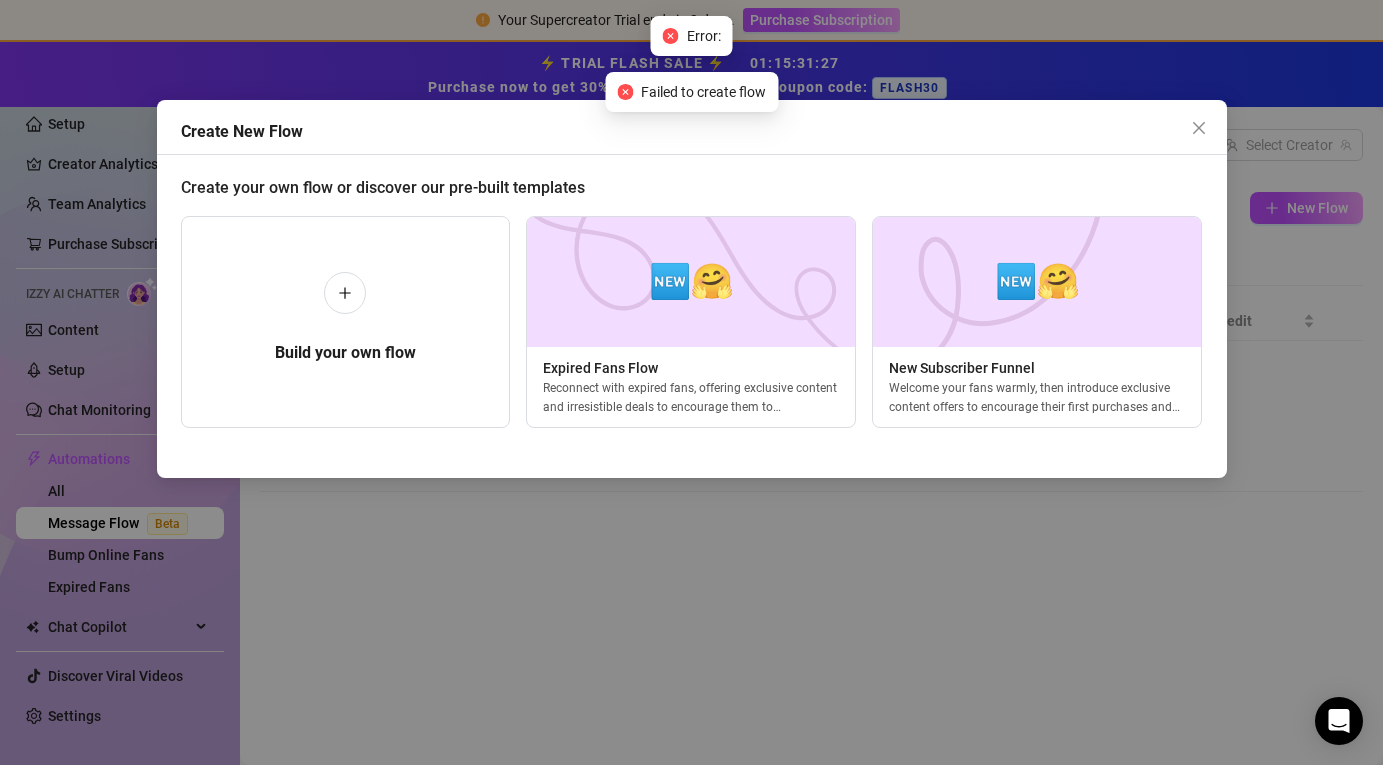 click on "Create New Flow Create your own flow or discover our pre-built templates Build your own flow 🆕🤗 Expired Fans Flow Reconnect with expired fans, offering exclusive content and irresistible deals to encourage them to resubscribe. 🆕🤗 New Subscriber Funnel Welcome your fans warmly, then introduce exclusive content offers to encourage their first purchases and build engagement." at bounding box center [691, 382] 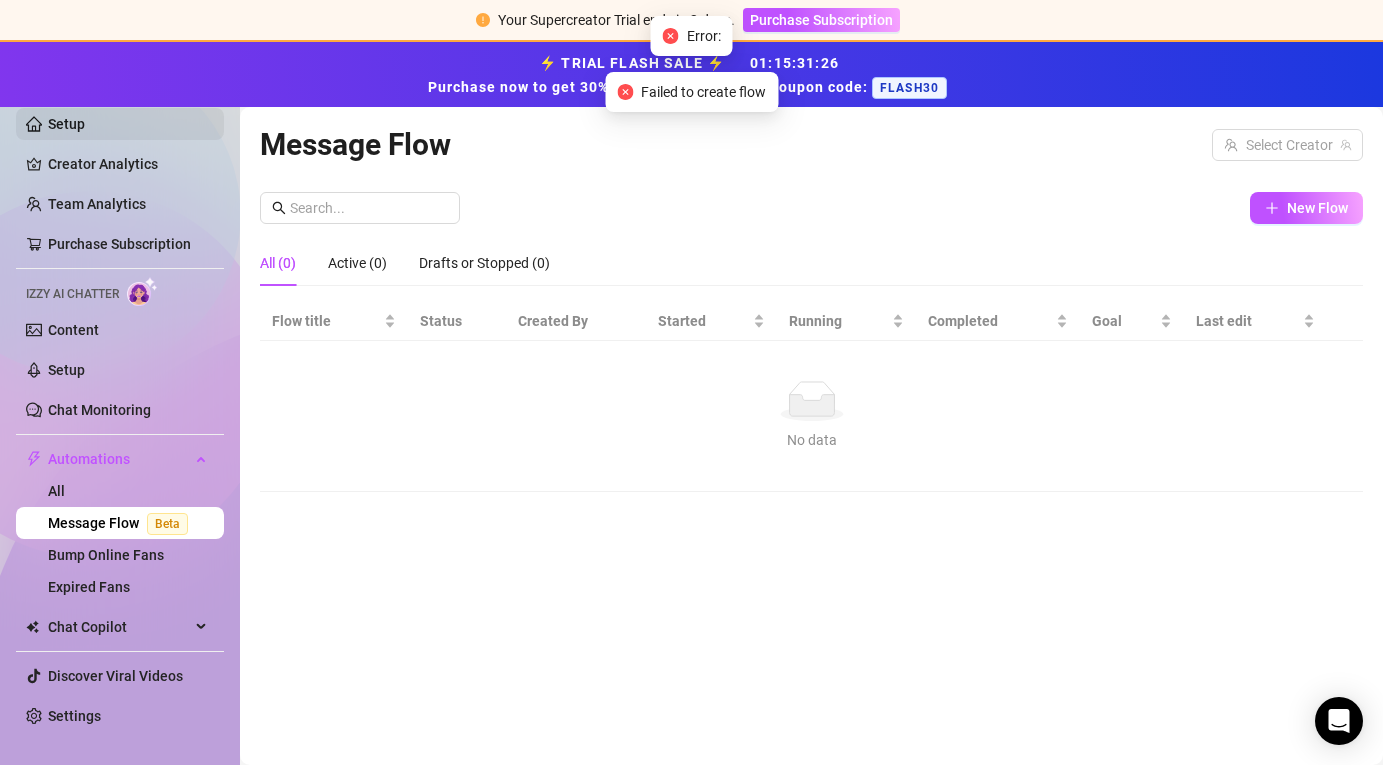 click on "Setup" at bounding box center (66, 124) 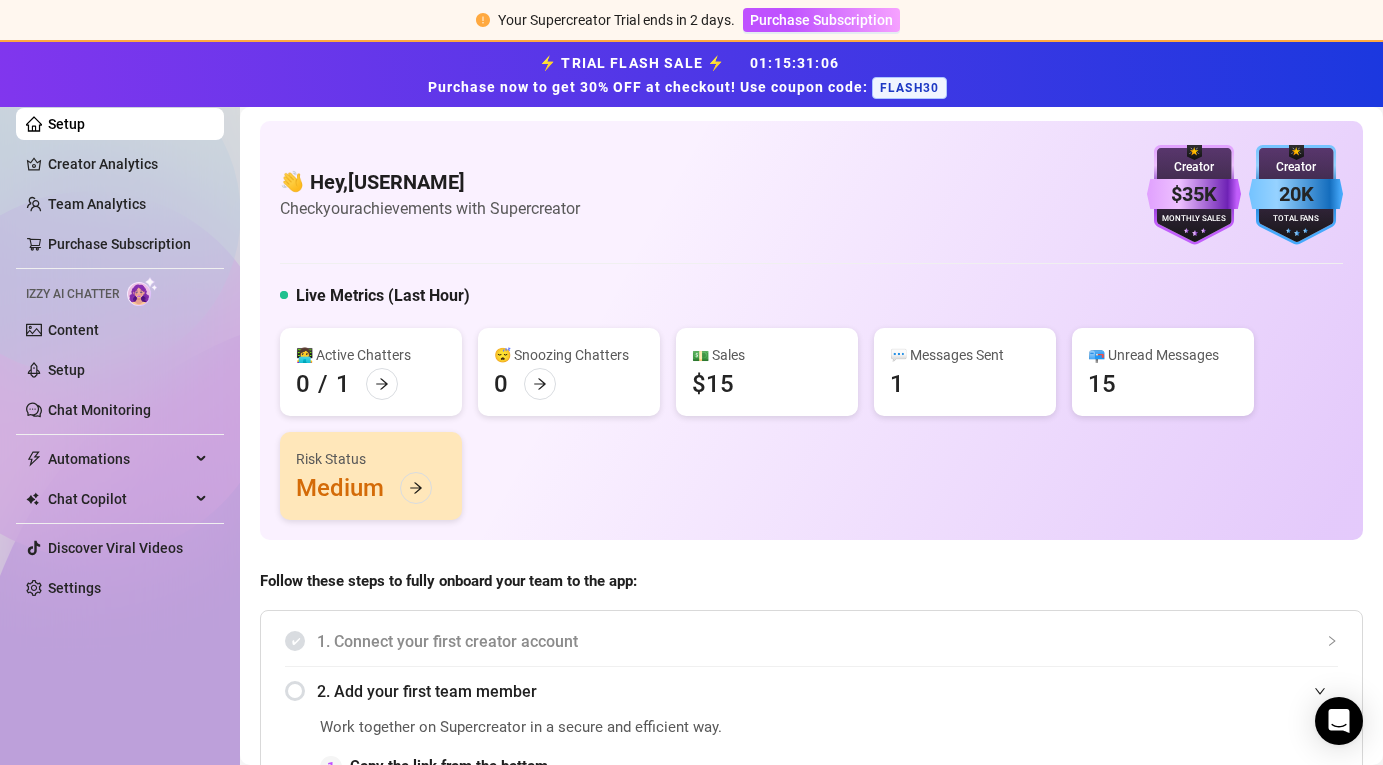 click on "Creator" at bounding box center (1296, 167) 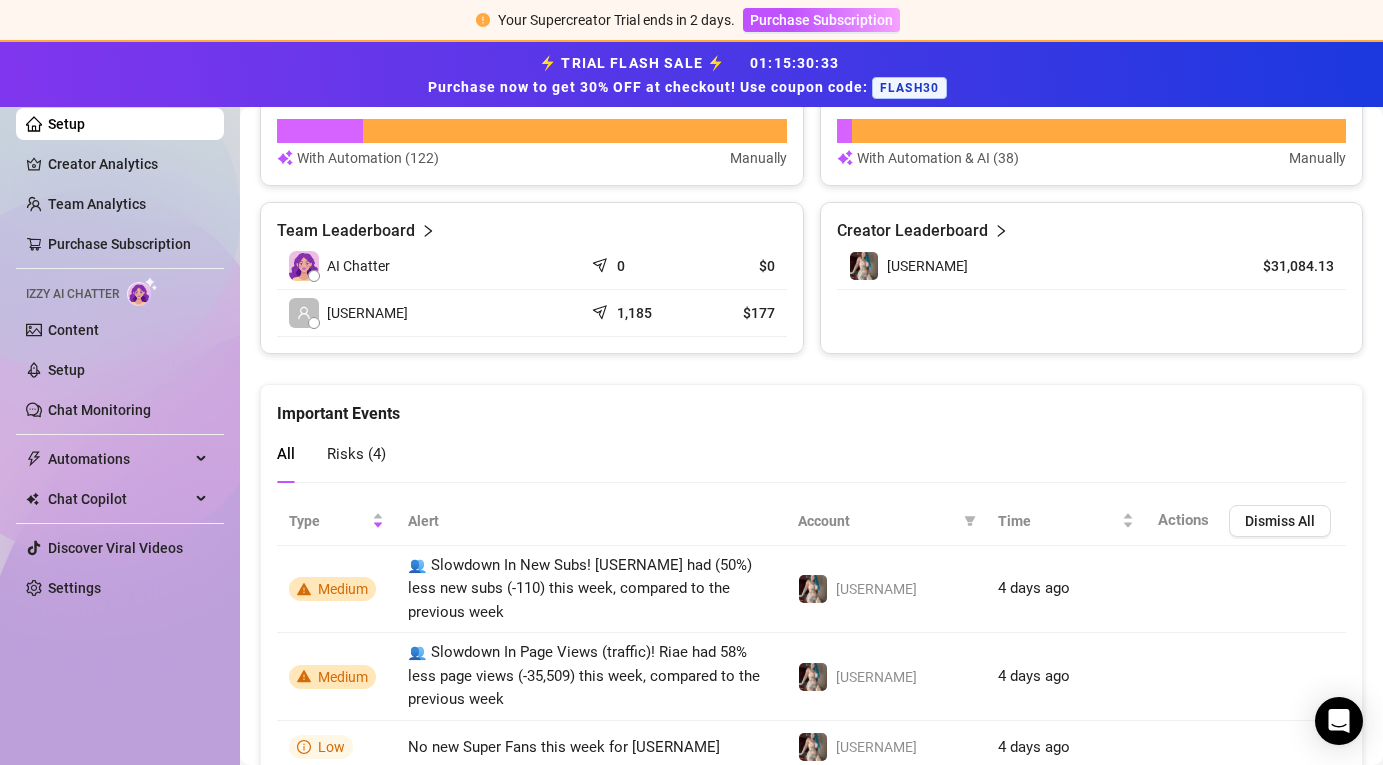 scroll, scrollTop: 1506, scrollLeft: 0, axis: vertical 